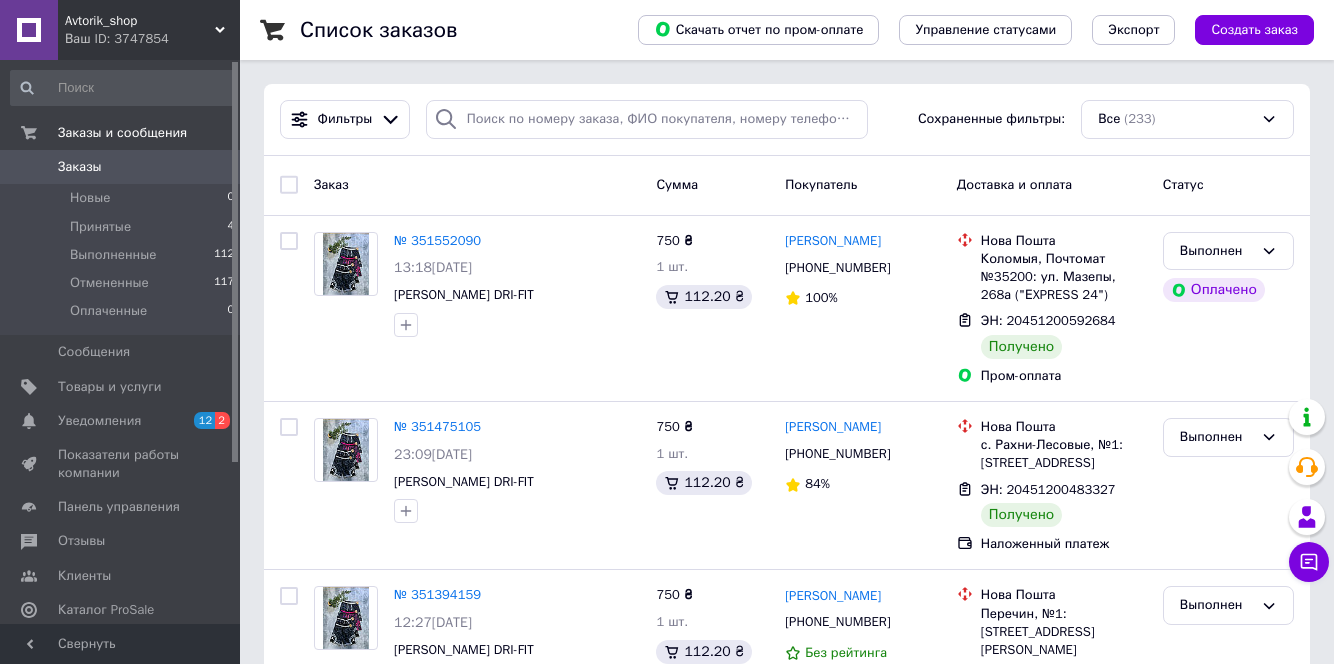 scroll, scrollTop: 0, scrollLeft: 0, axis: both 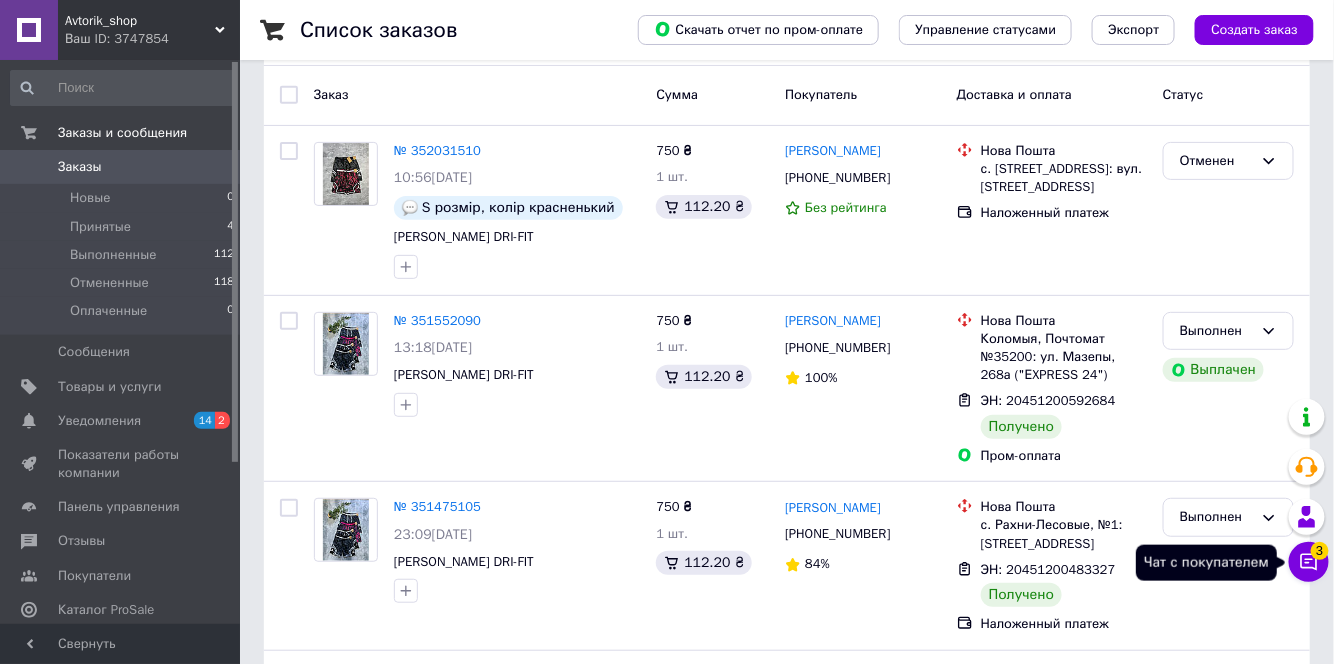 click on "3" at bounding box center (1320, 551) 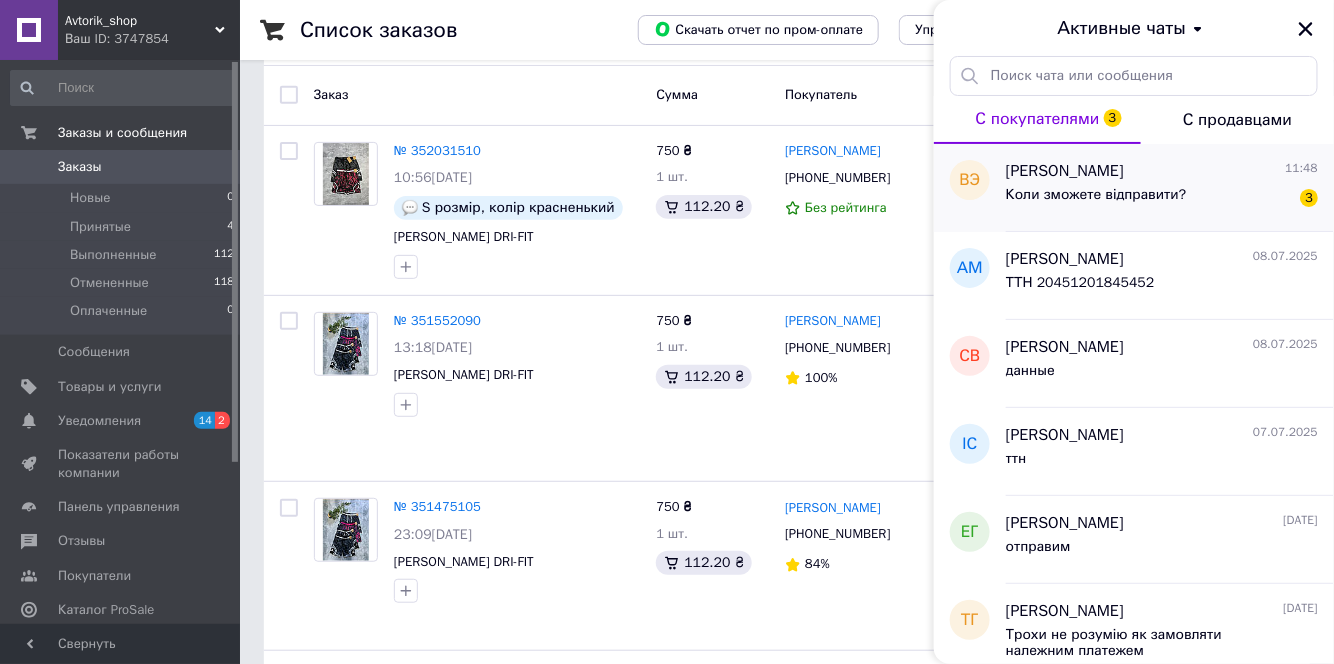 click on "Коли зможете відправити? 3" at bounding box center (1162, 199) 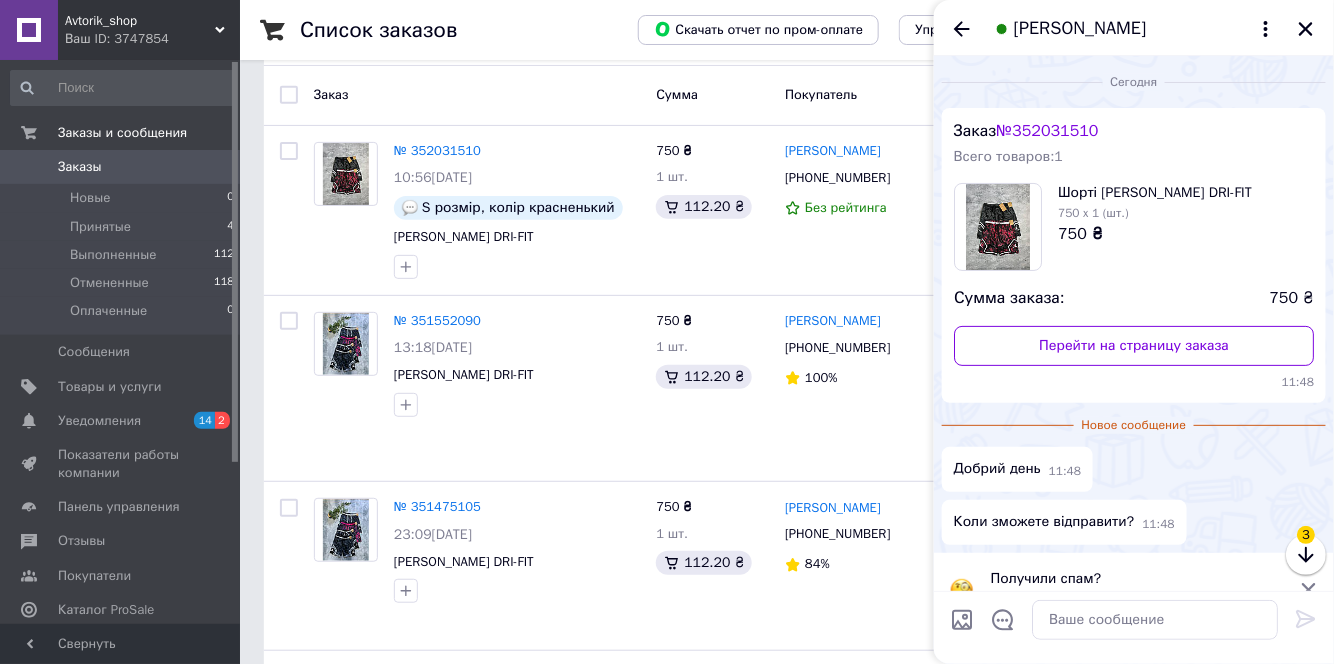 scroll, scrollTop: 35, scrollLeft: 0, axis: vertical 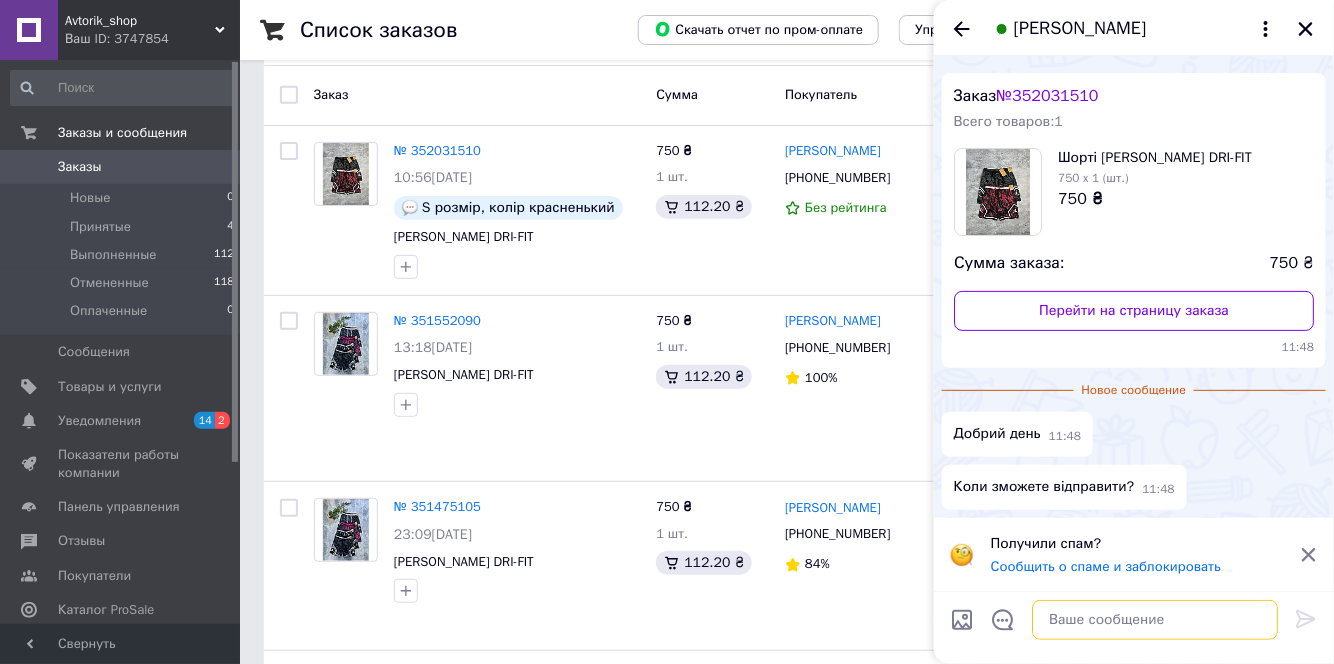 click at bounding box center [1155, 620] 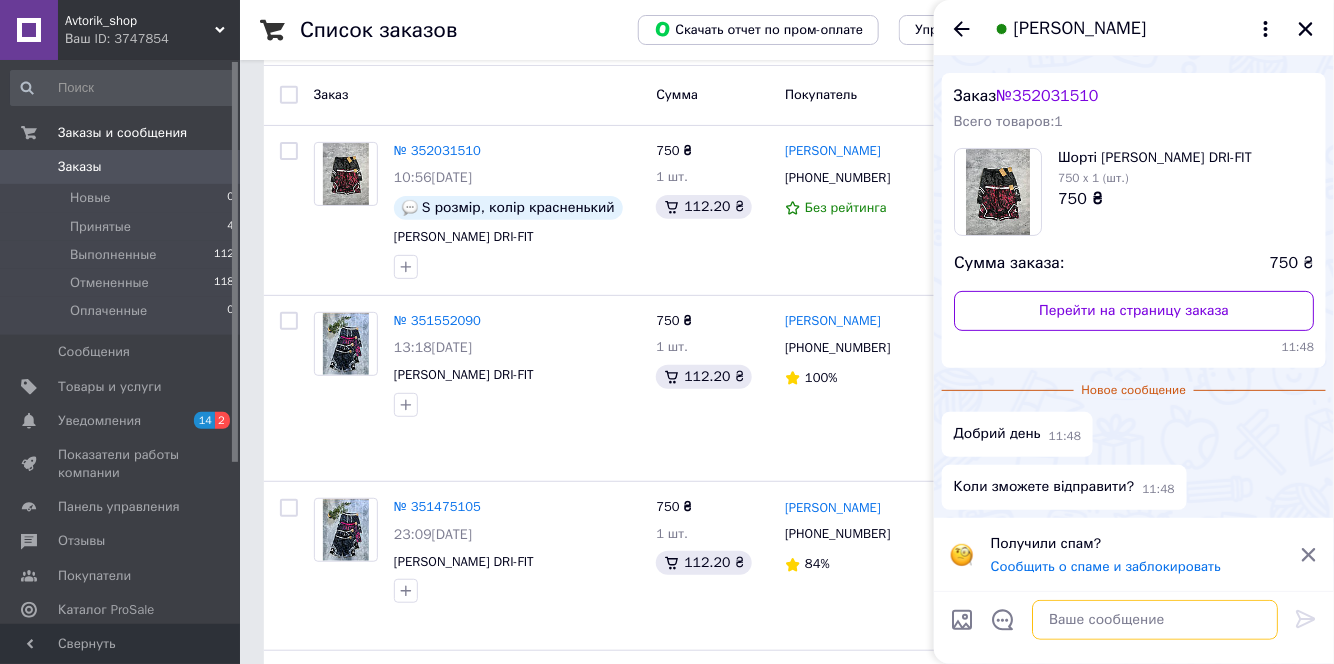 type on "L" 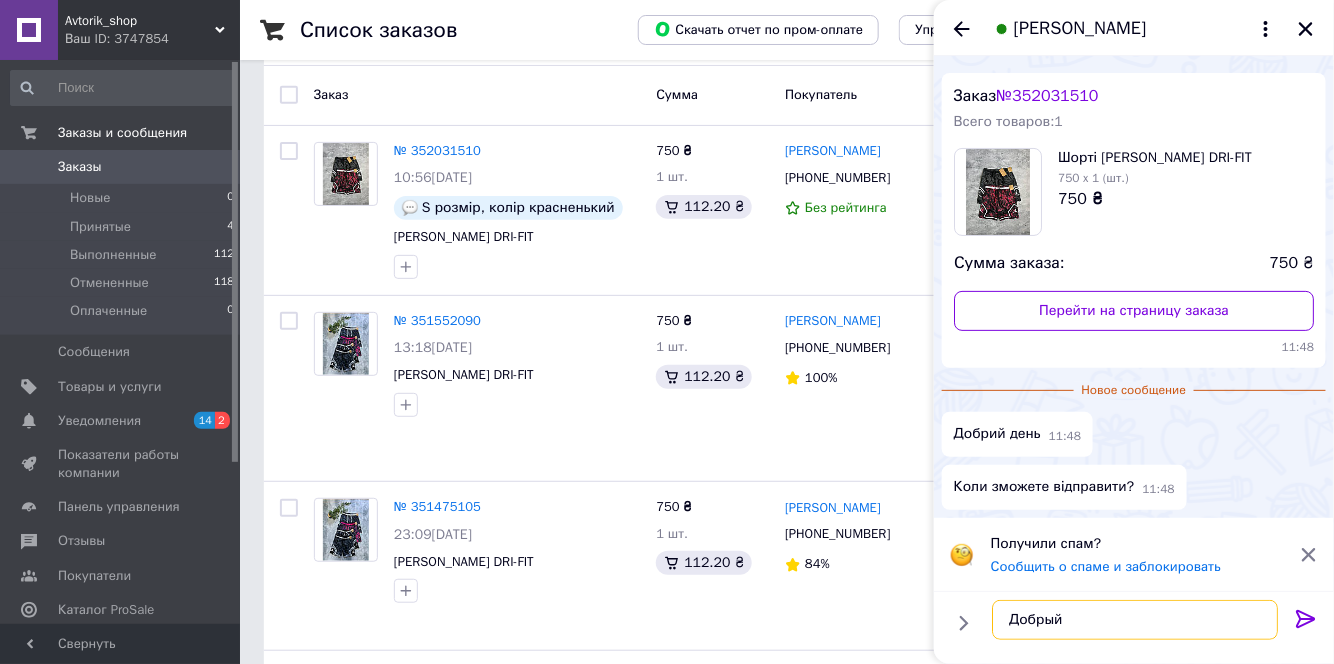 type on "Добрый" 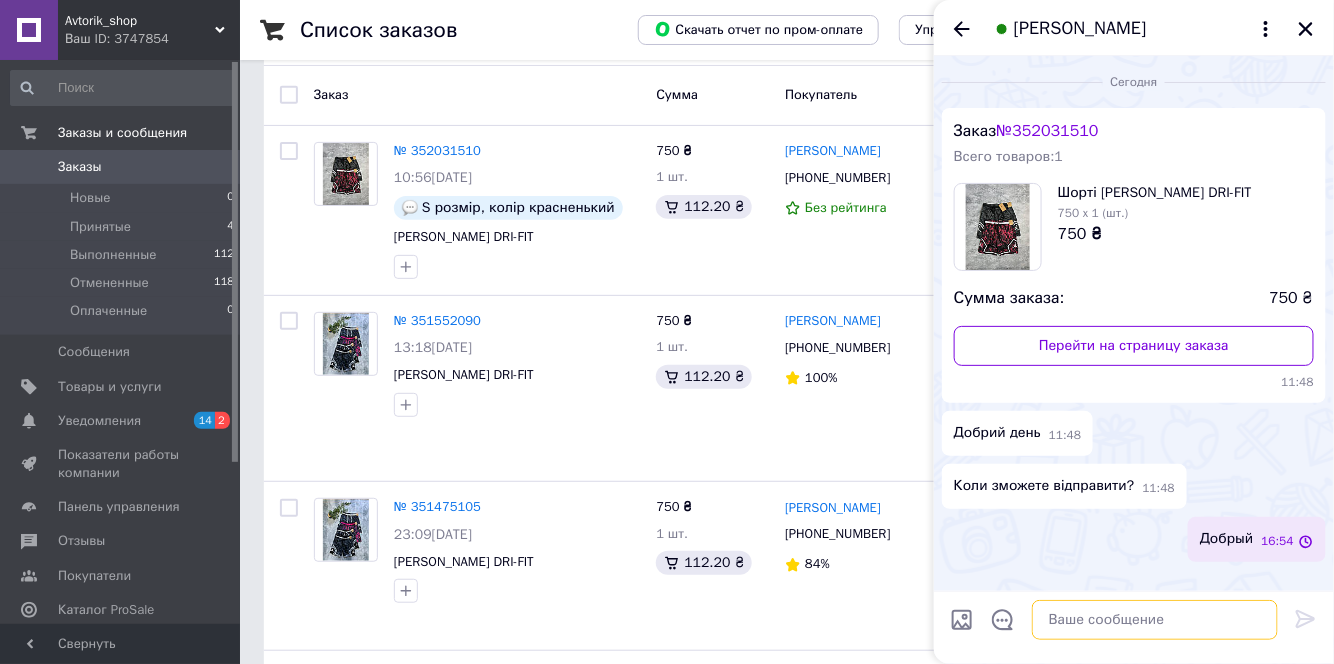 scroll, scrollTop: 0, scrollLeft: 0, axis: both 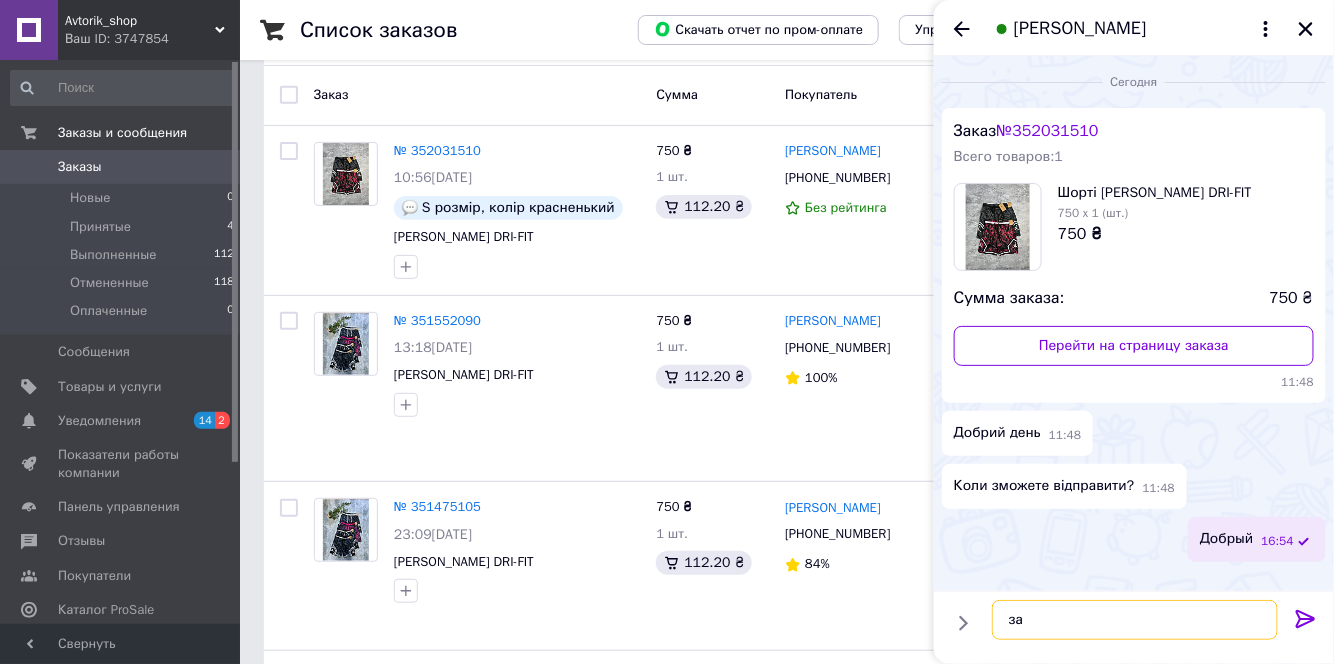 type on "з" 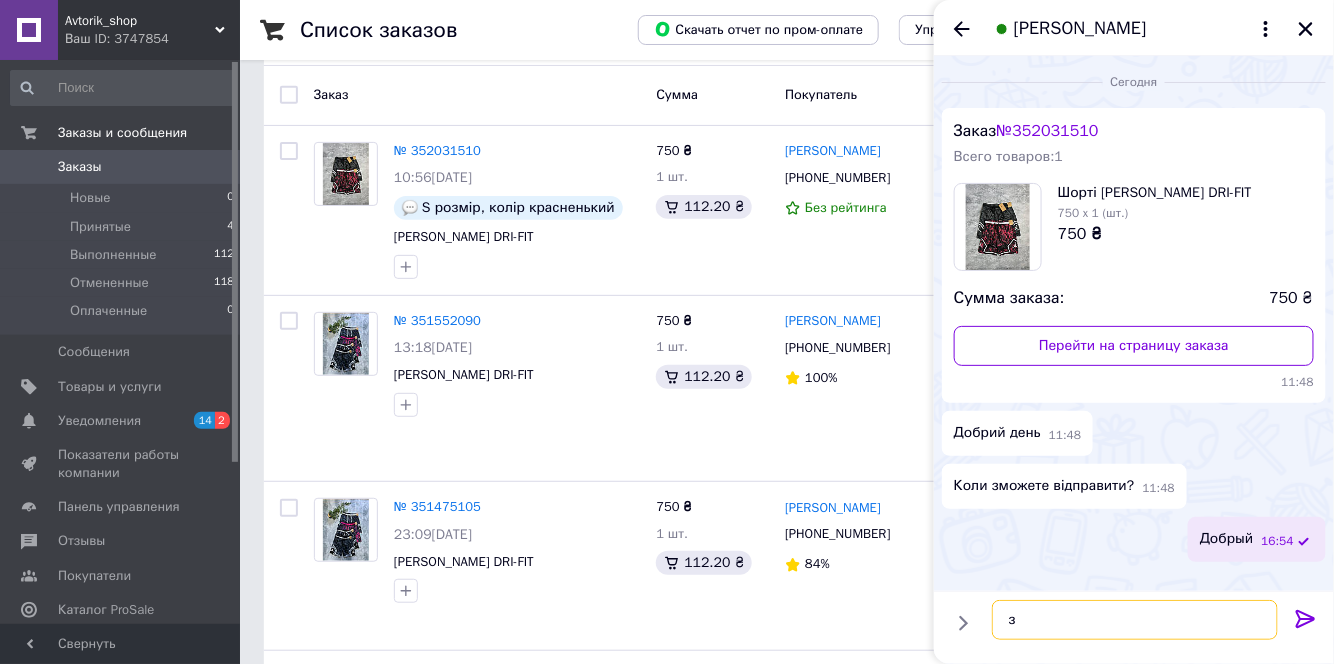type 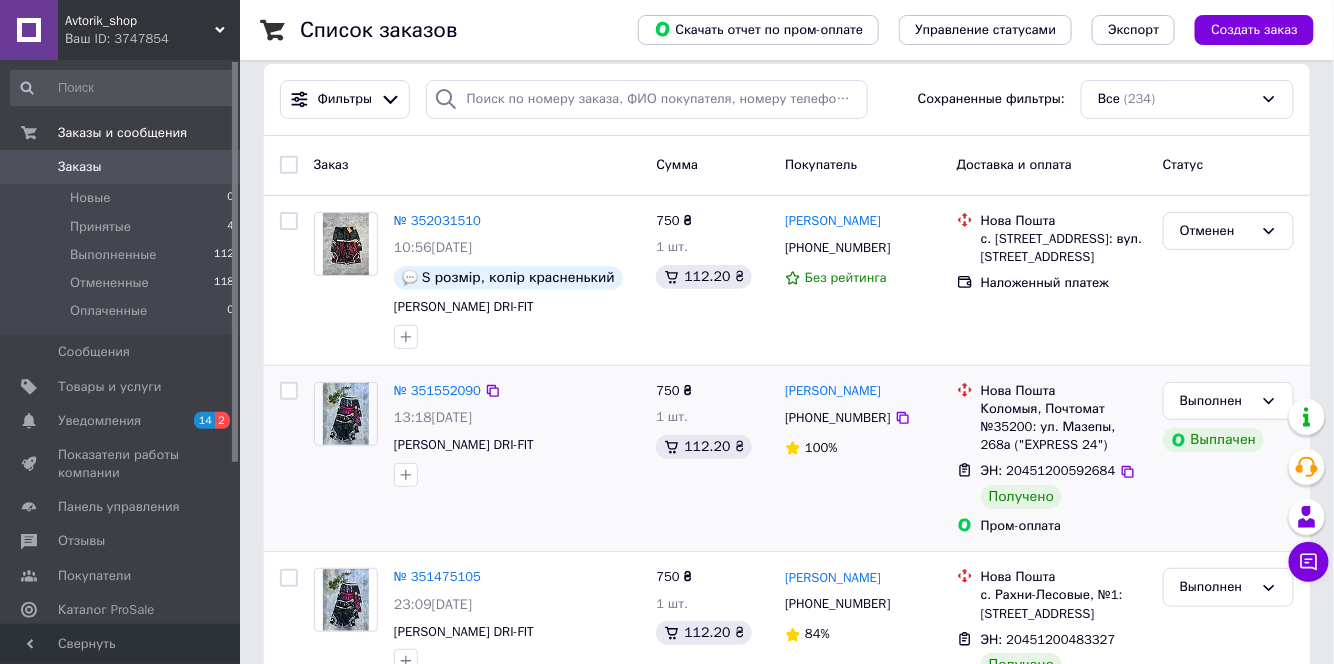 scroll, scrollTop: 0, scrollLeft: 0, axis: both 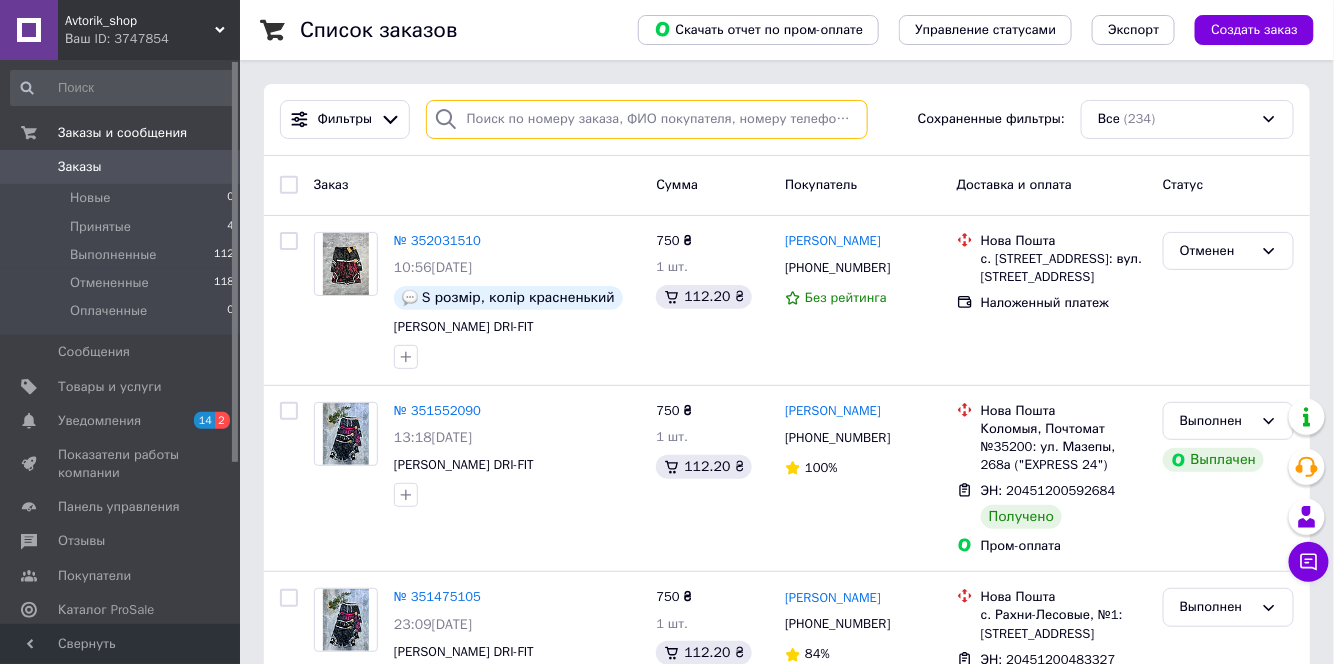 click at bounding box center (647, 119) 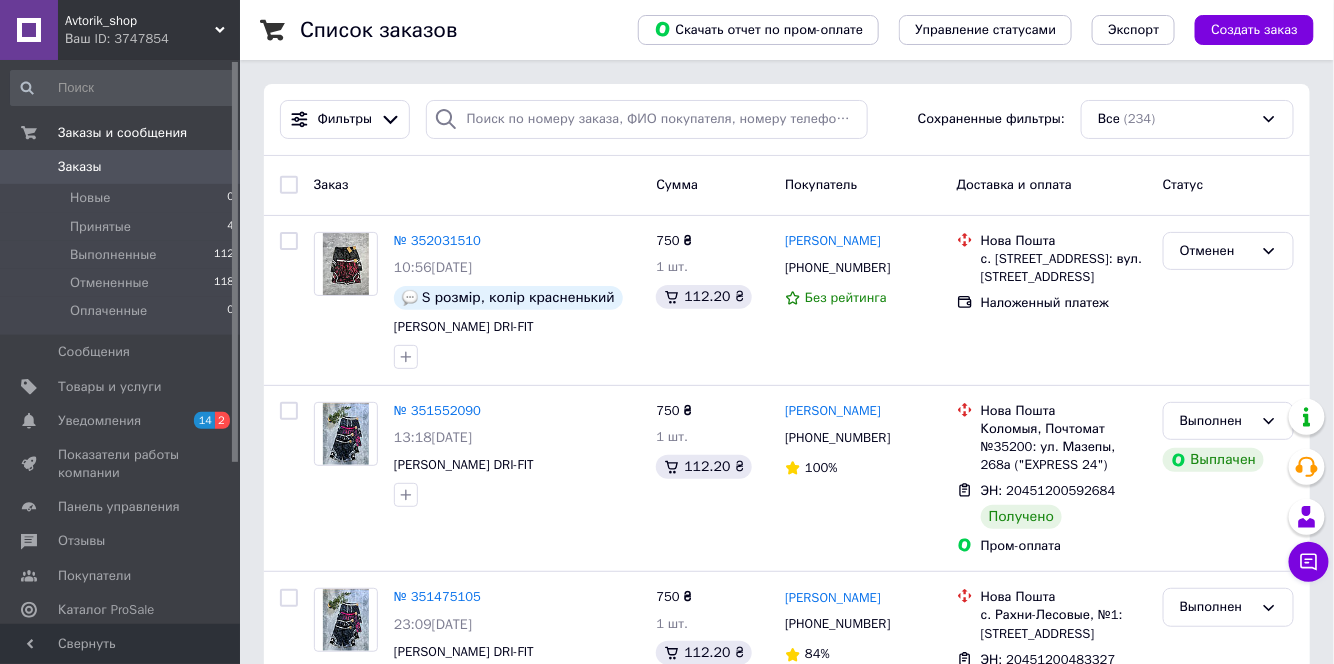 click on "Доставка и оплата" at bounding box center (1014, 184) 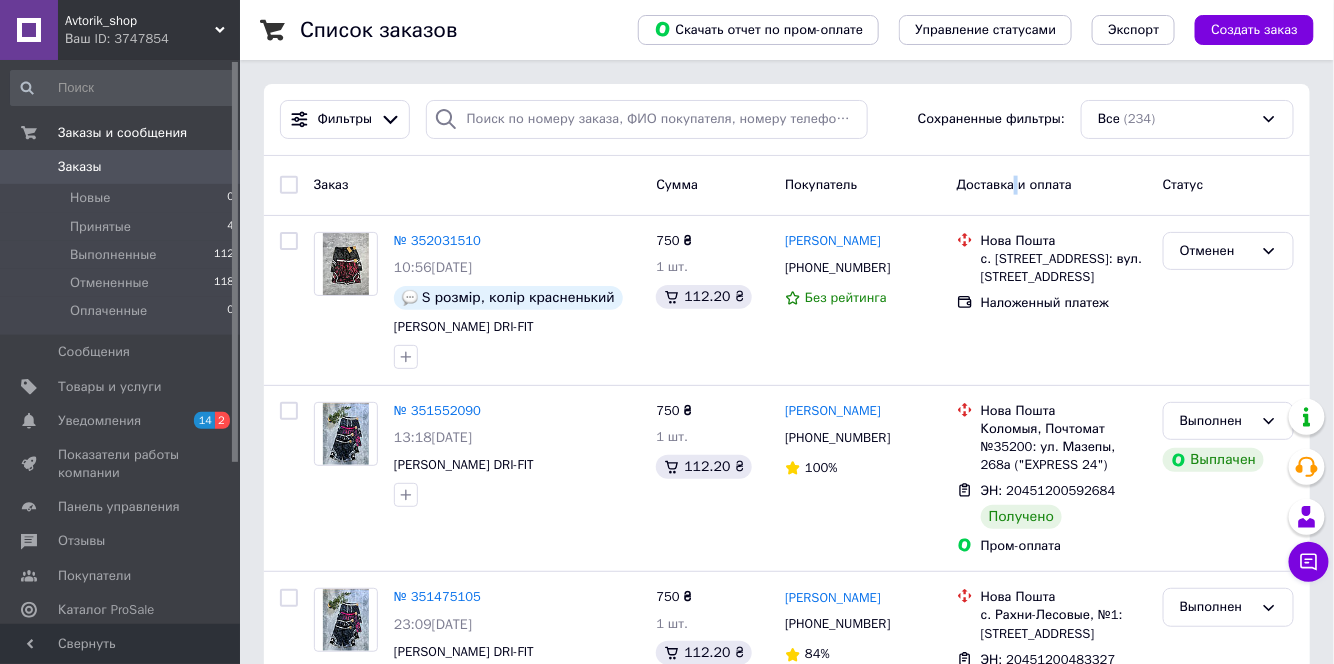 click on "Доставка и оплата" at bounding box center (1014, 184) 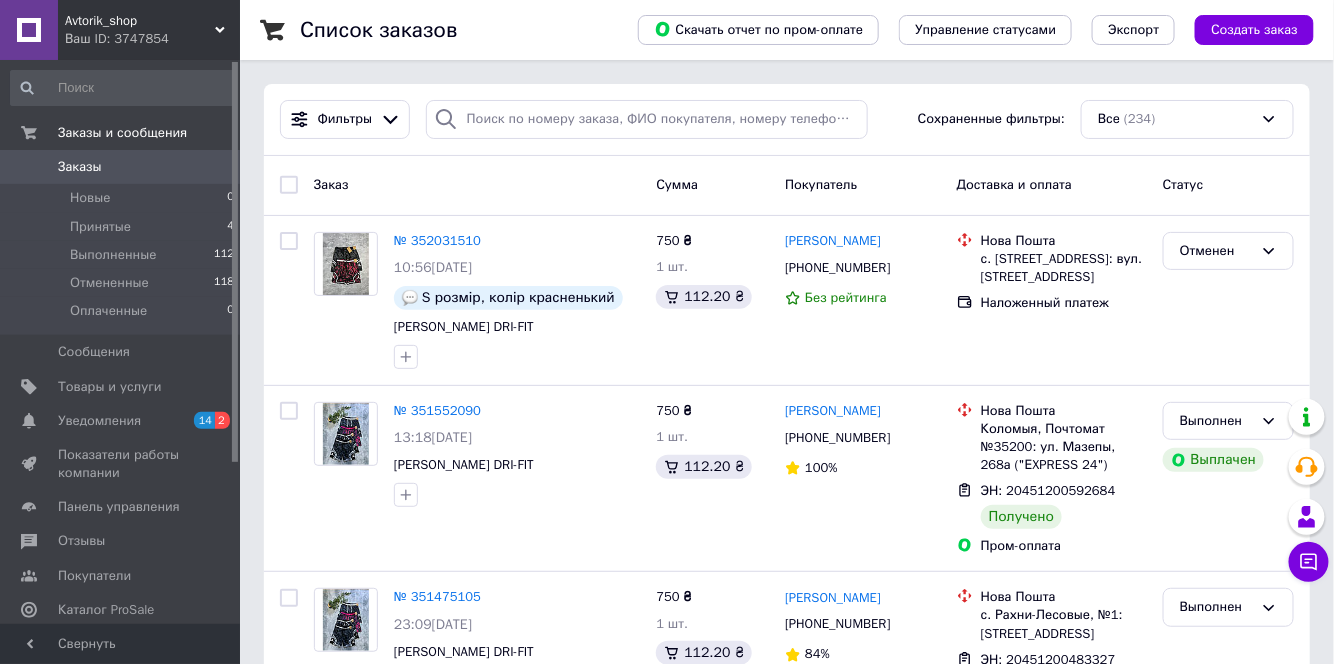 click on "Статус" at bounding box center [1183, 184] 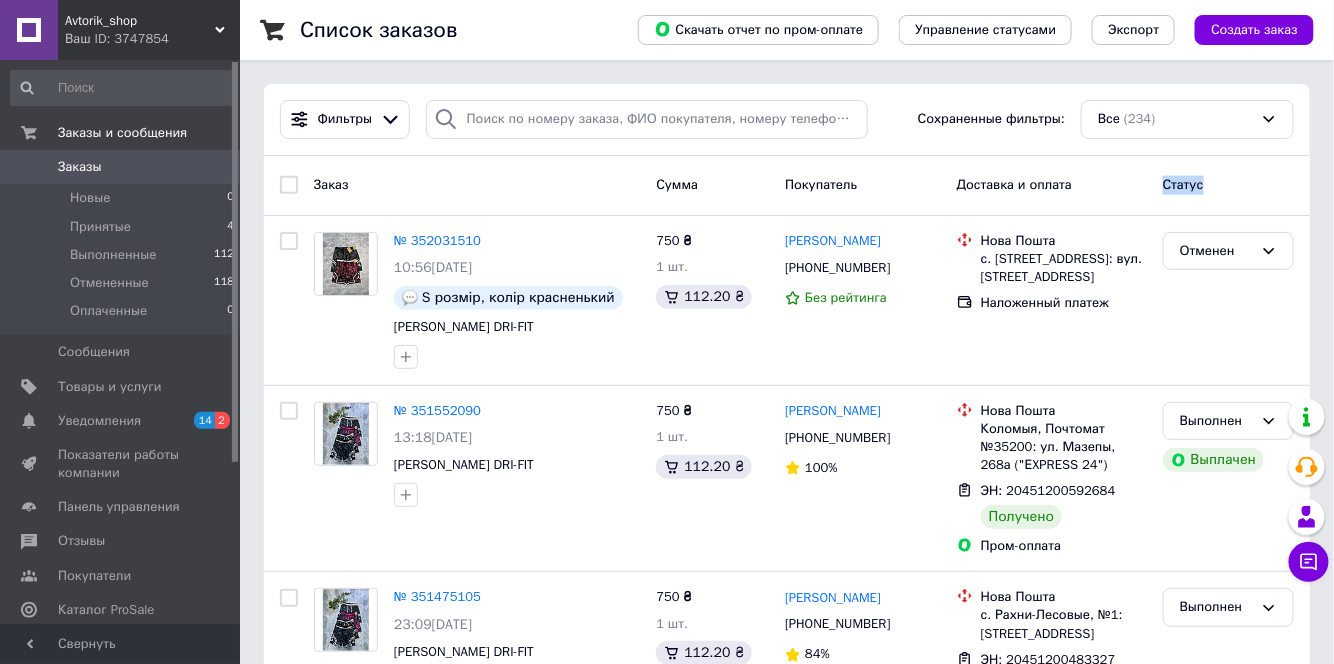 click on "Статус" at bounding box center [1183, 184] 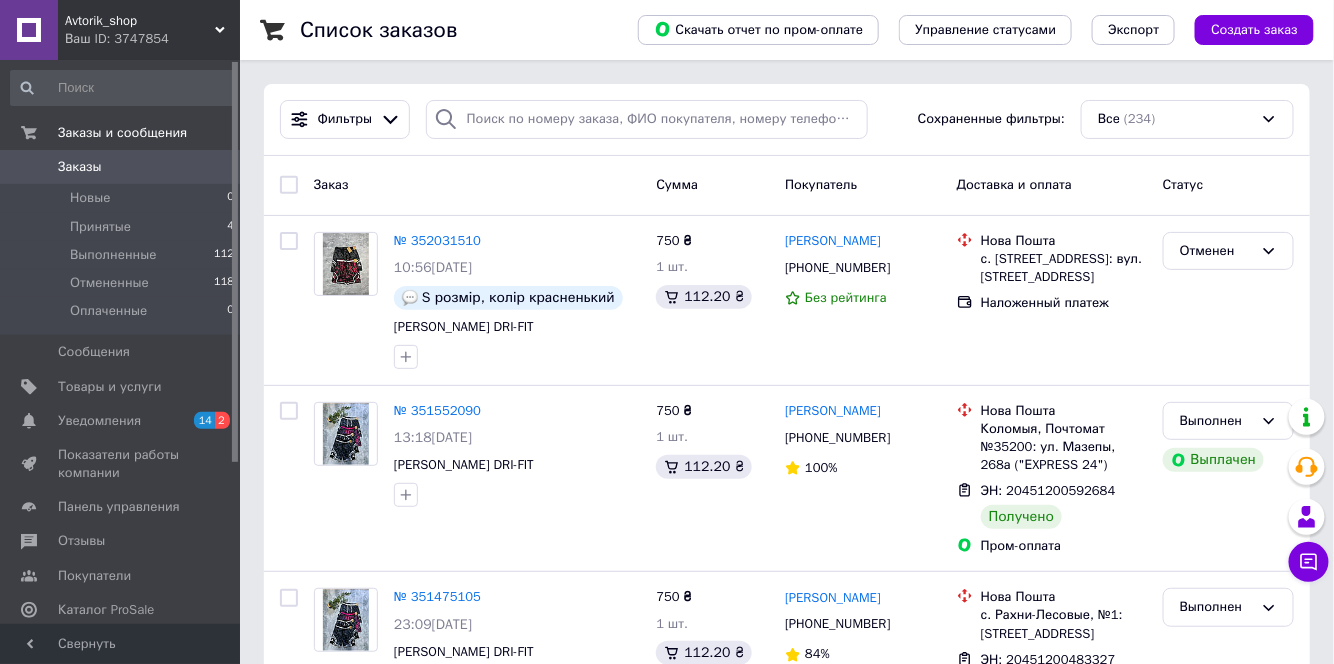 click on "Доставка и оплата" at bounding box center [1052, 185] 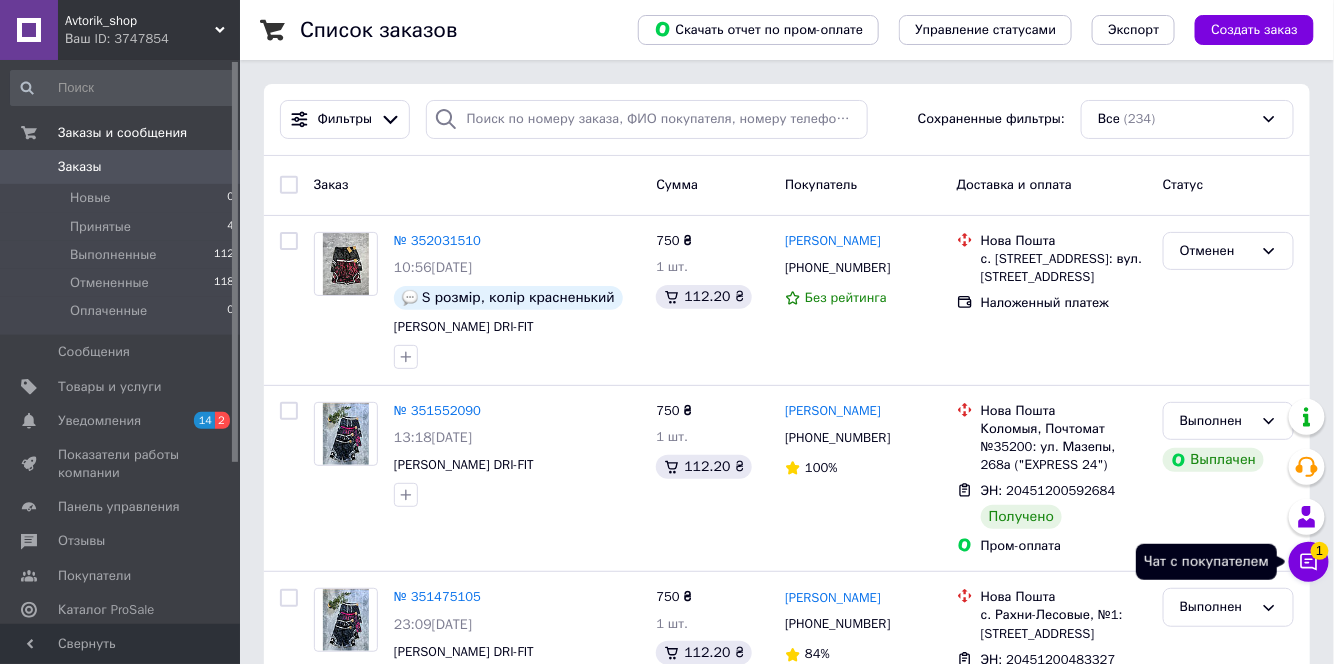 click on "Чат с покупателем 1" at bounding box center [1309, 562] 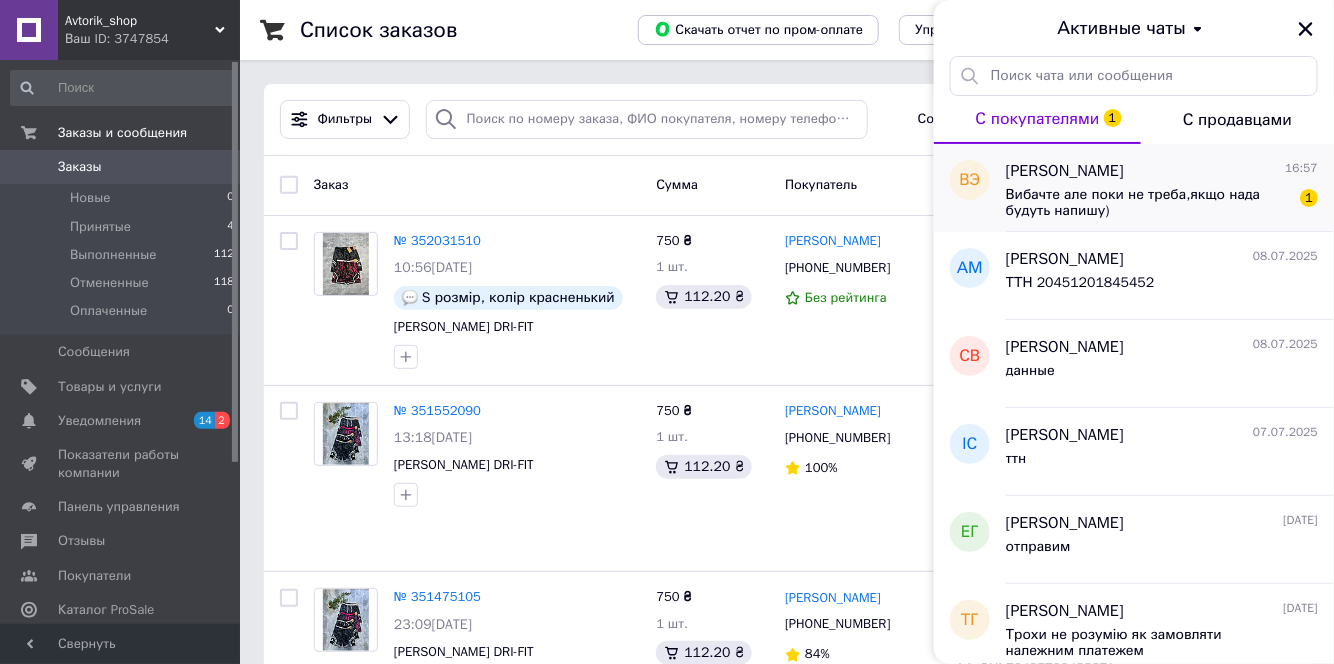 click on "Вибачте але поки не треба,якщо нада будуть напишу)" at bounding box center [1148, 203] 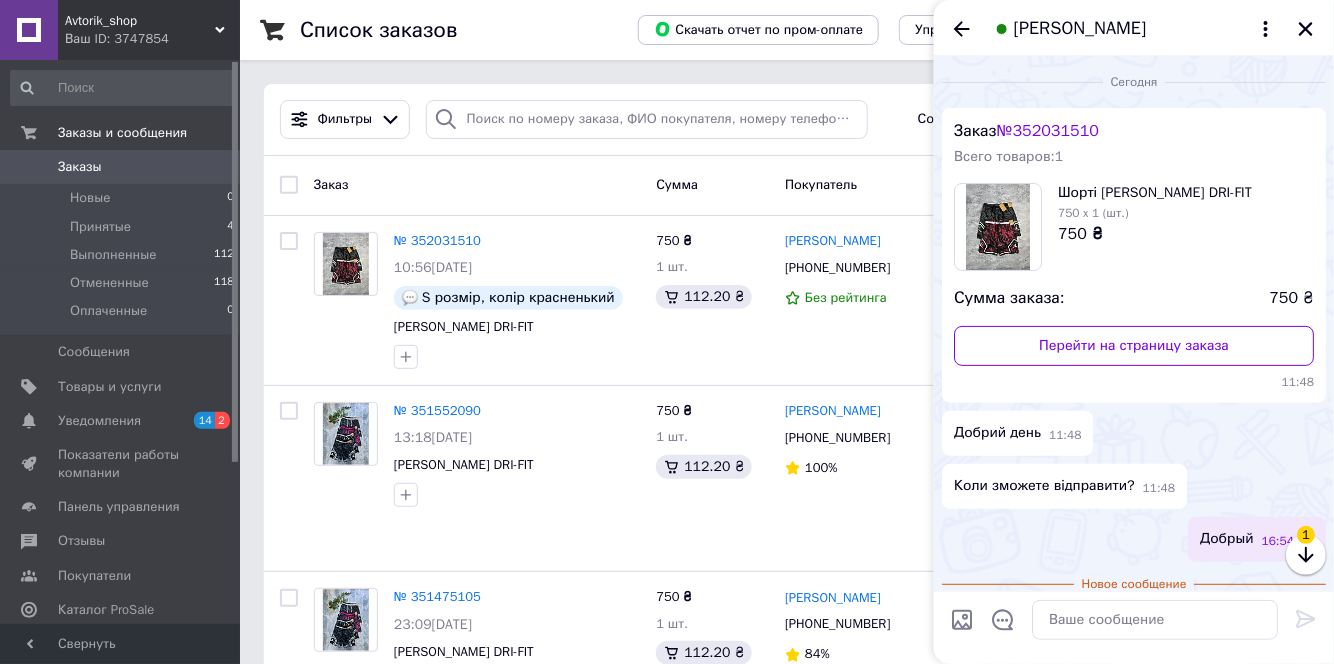 scroll, scrollTop: 107, scrollLeft: 0, axis: vertical 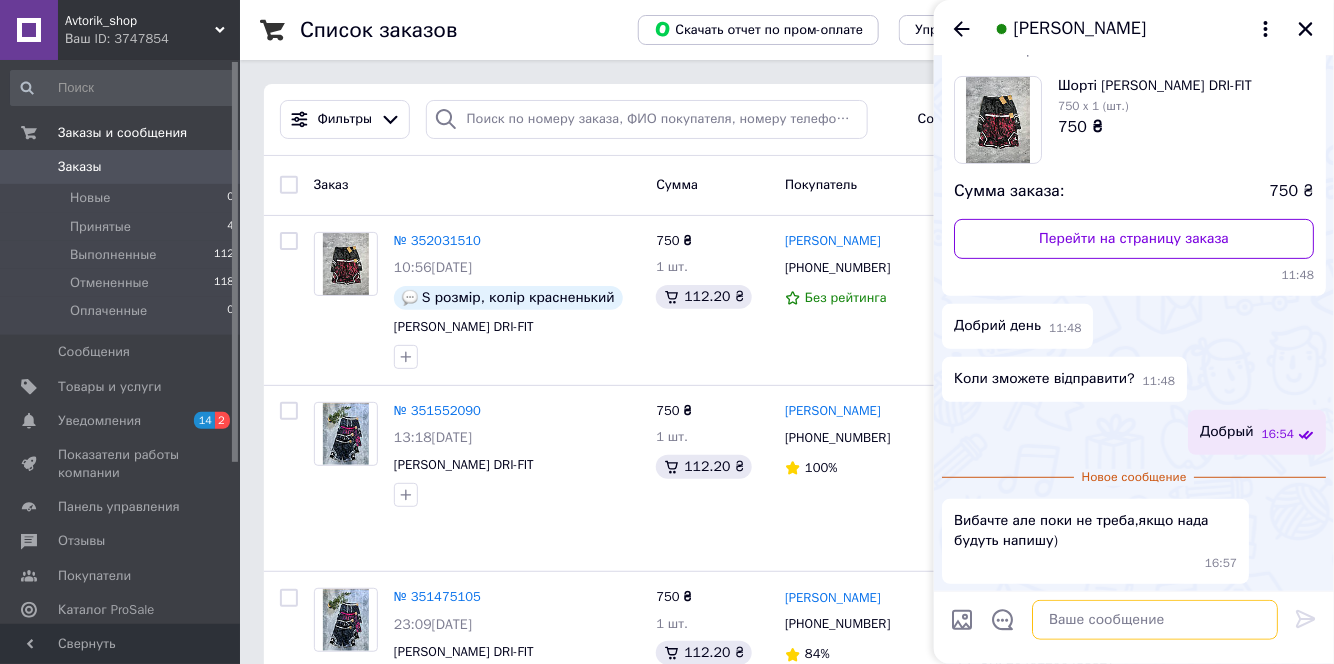 click at bounding box center [1155, 620] 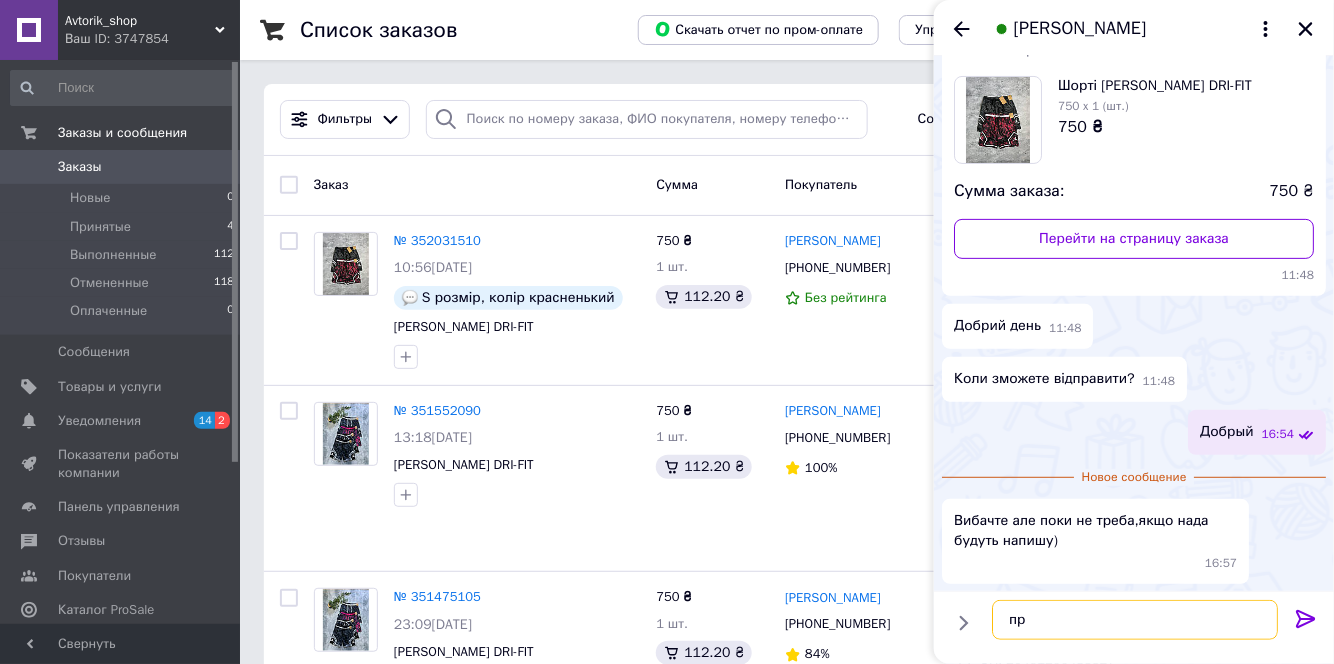 type on "п" 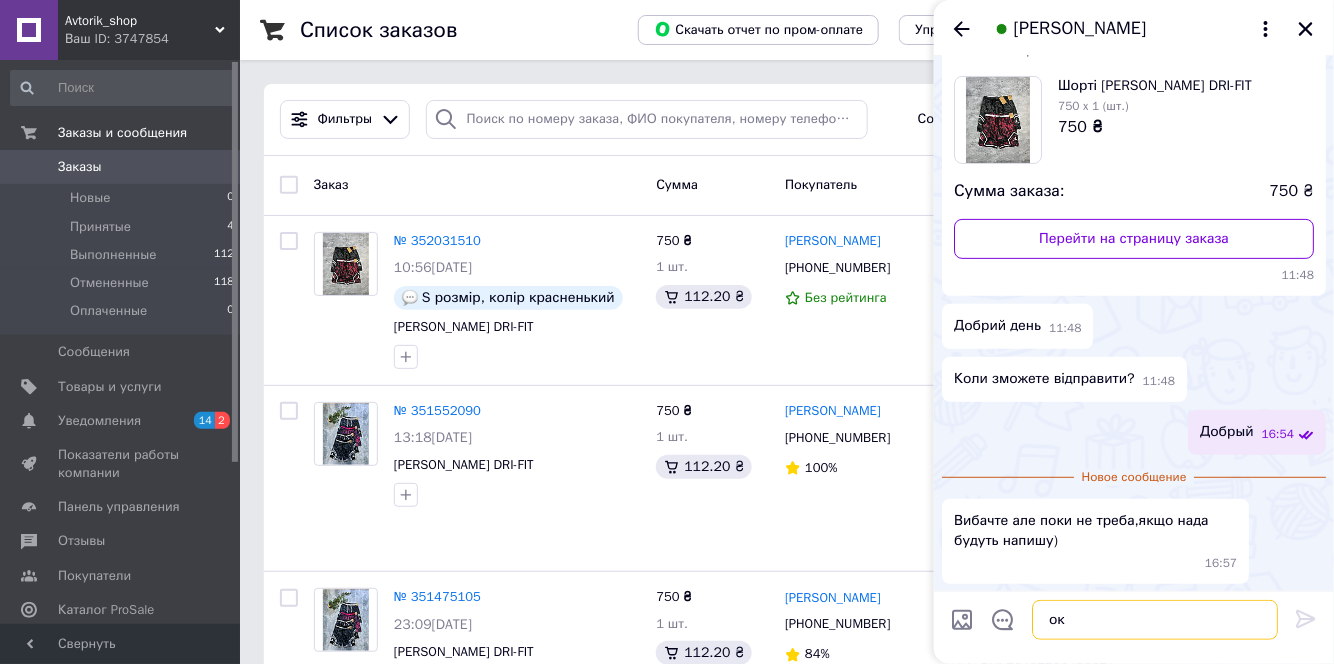 type on "ок" 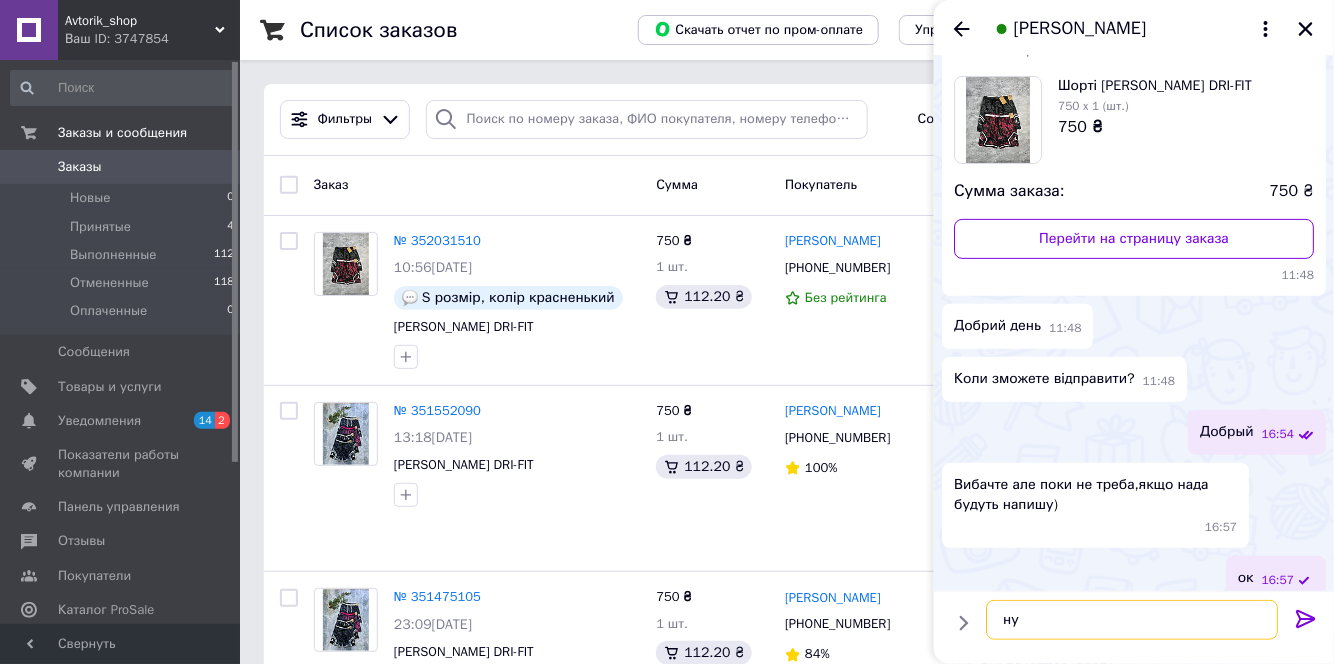 scroll, scrollTop: 125, scrollLeft: 0, axis: vertical 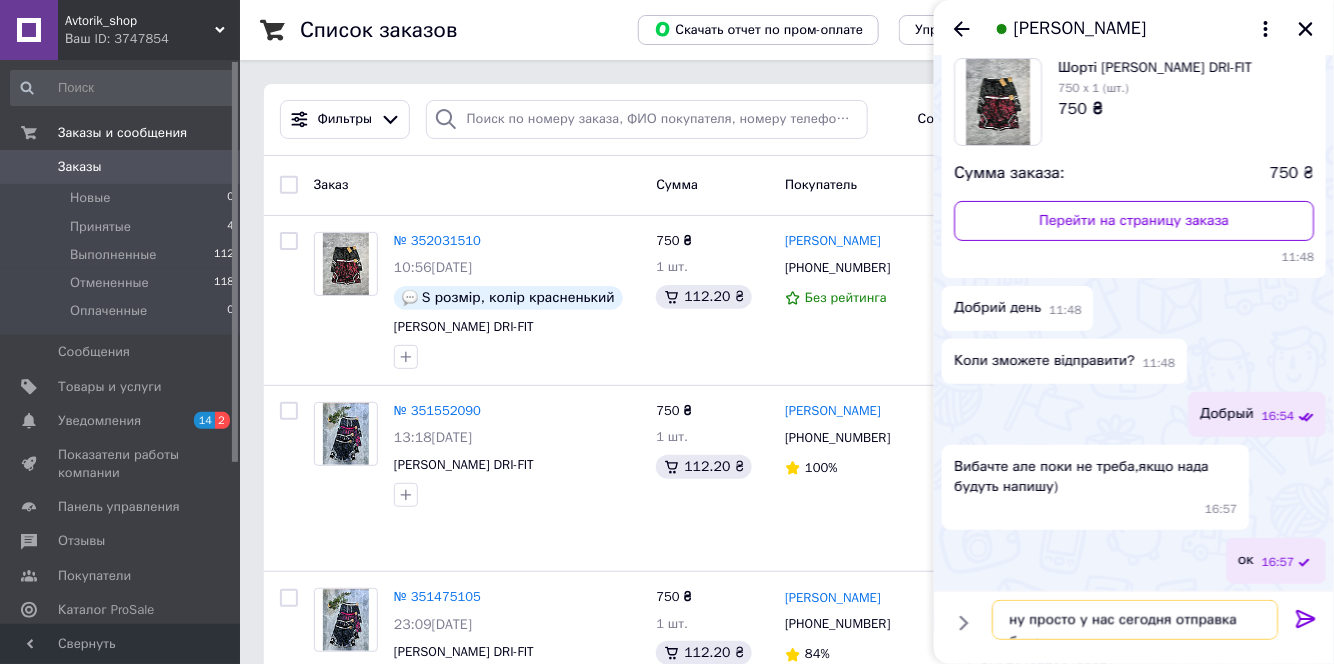 type on "ну просто у нас сегодня отправка будет" 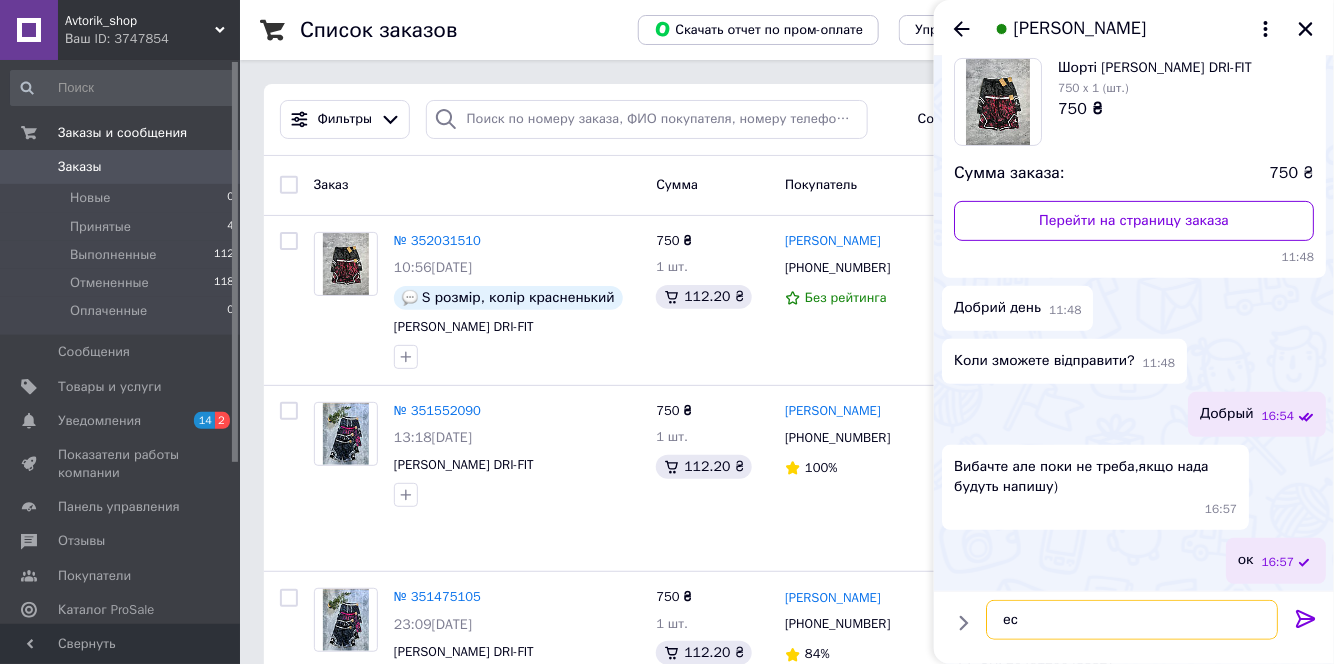 scroll, scrollTop: 197, scrollLeft: 0, axis: vertical 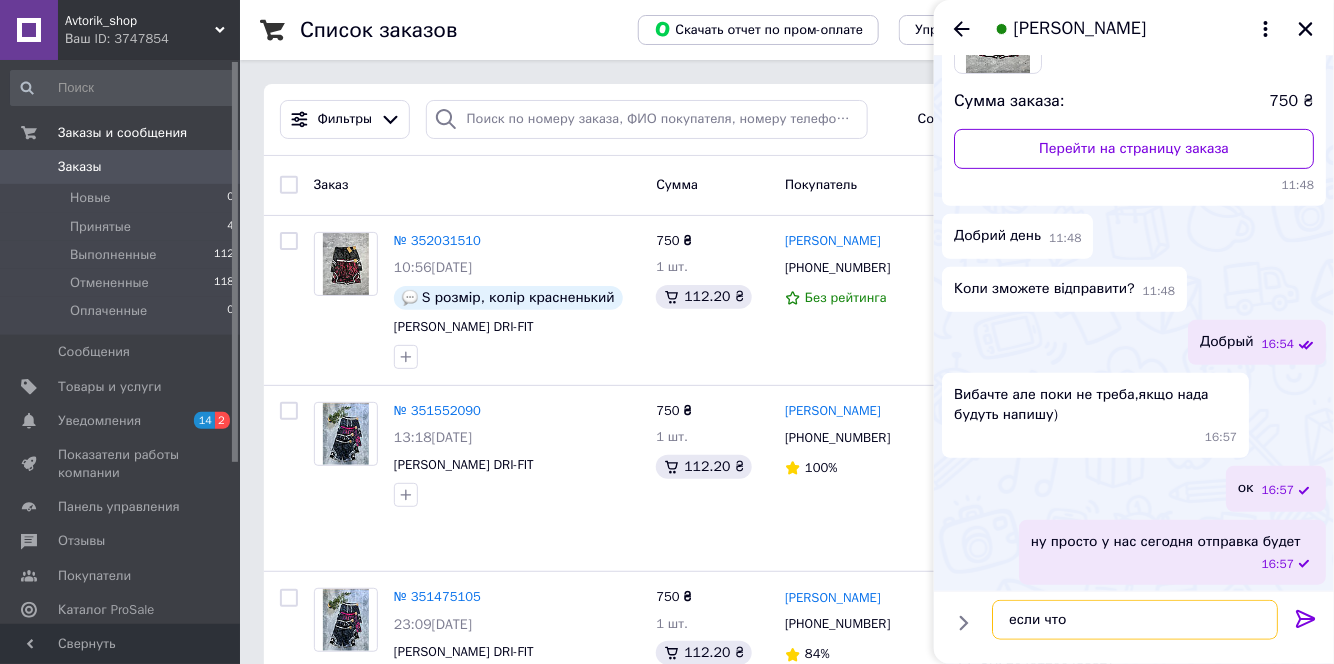 type on "если что" 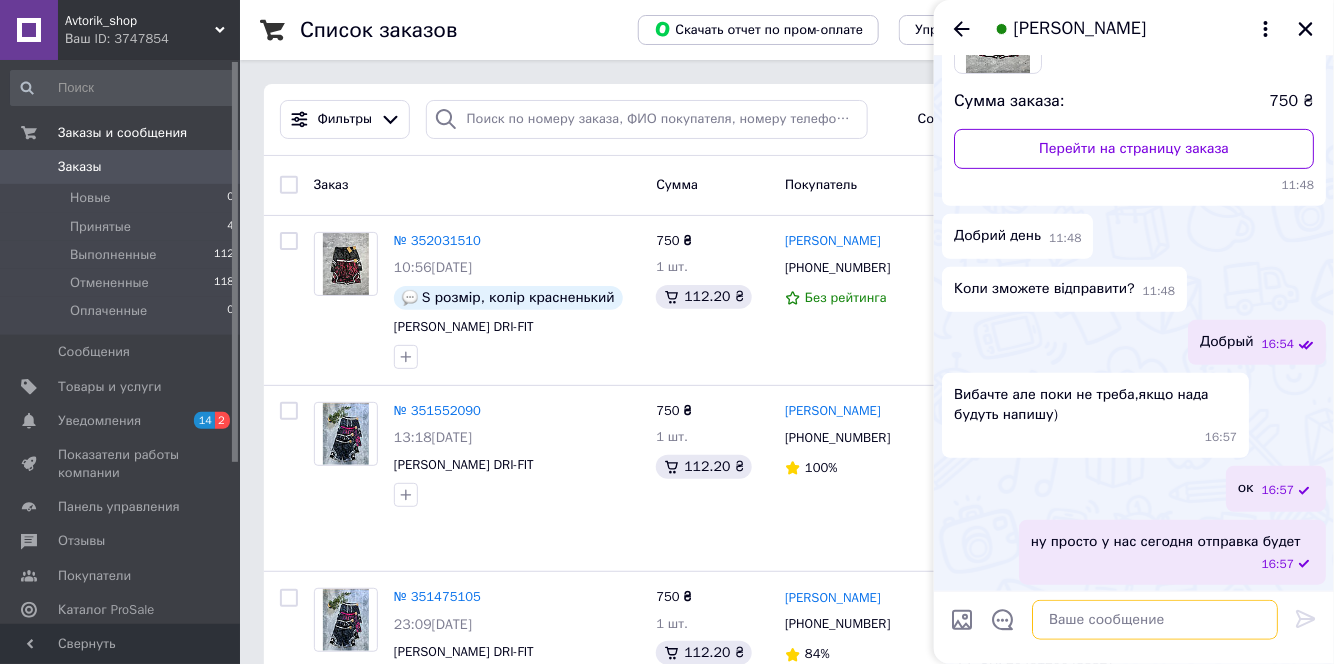 scroll, scrollTop: 250, scrollLeft: 0, axis: vertical 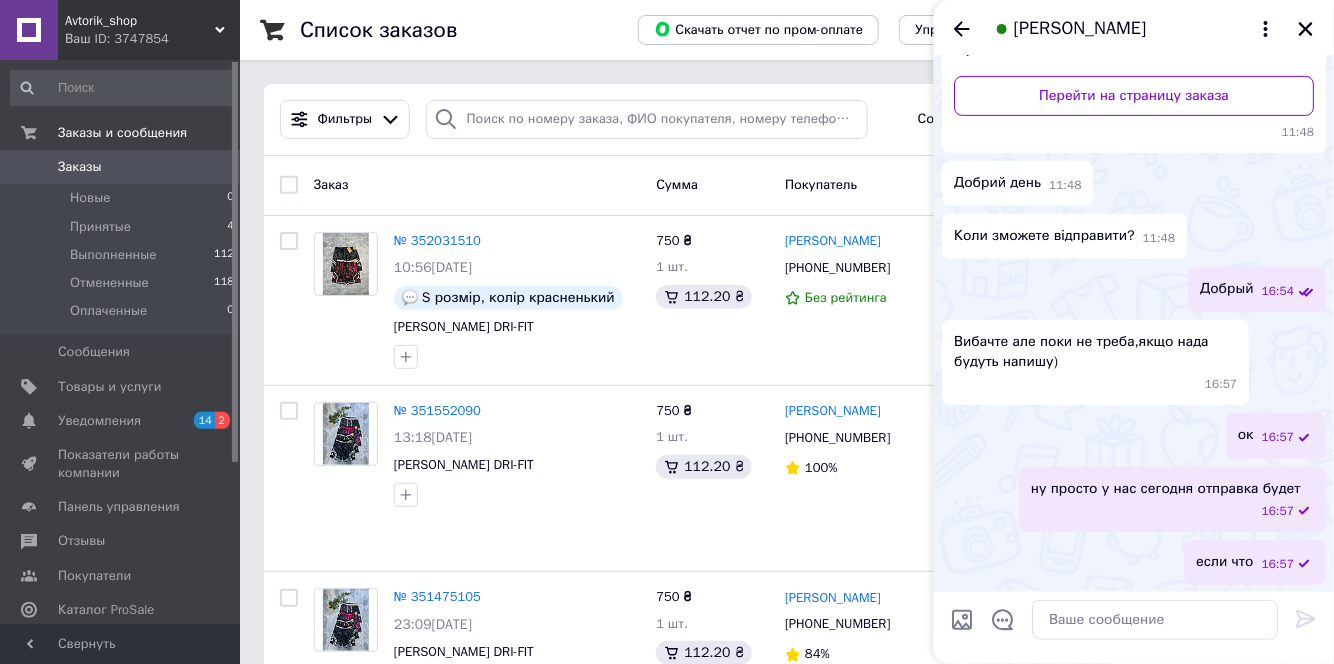 click on "[PERSON_NAME]" at bounding box center [1134, 28] 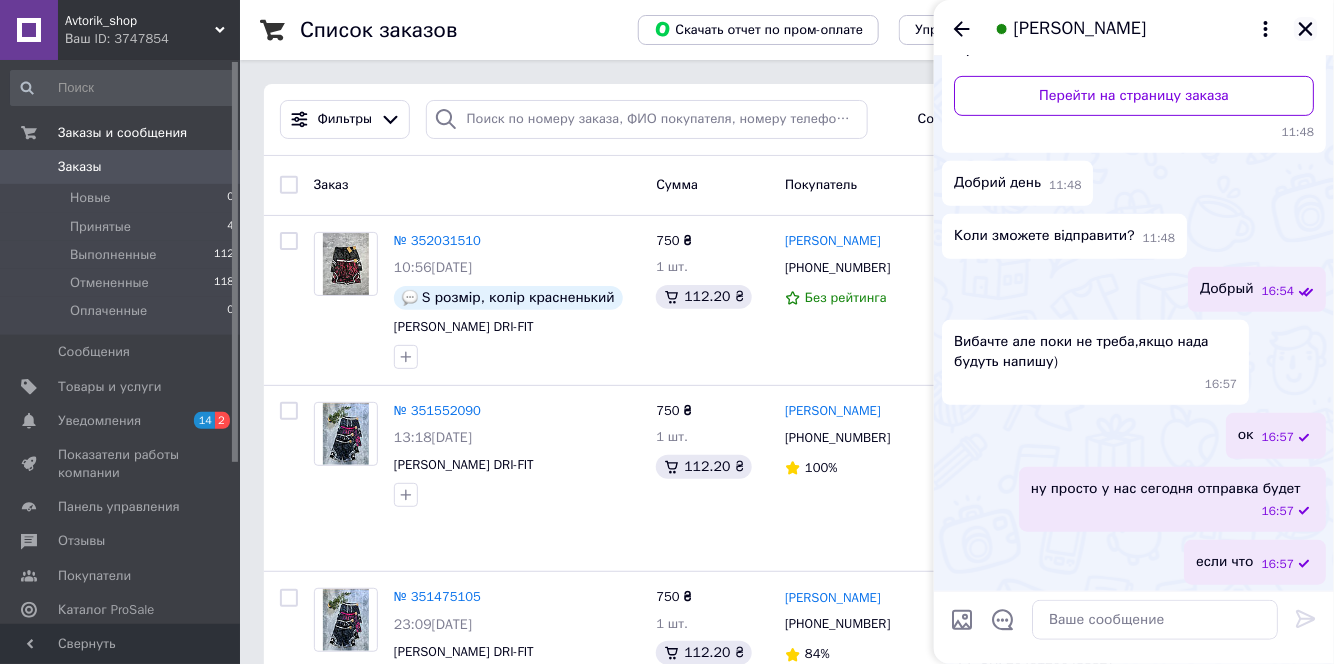 click 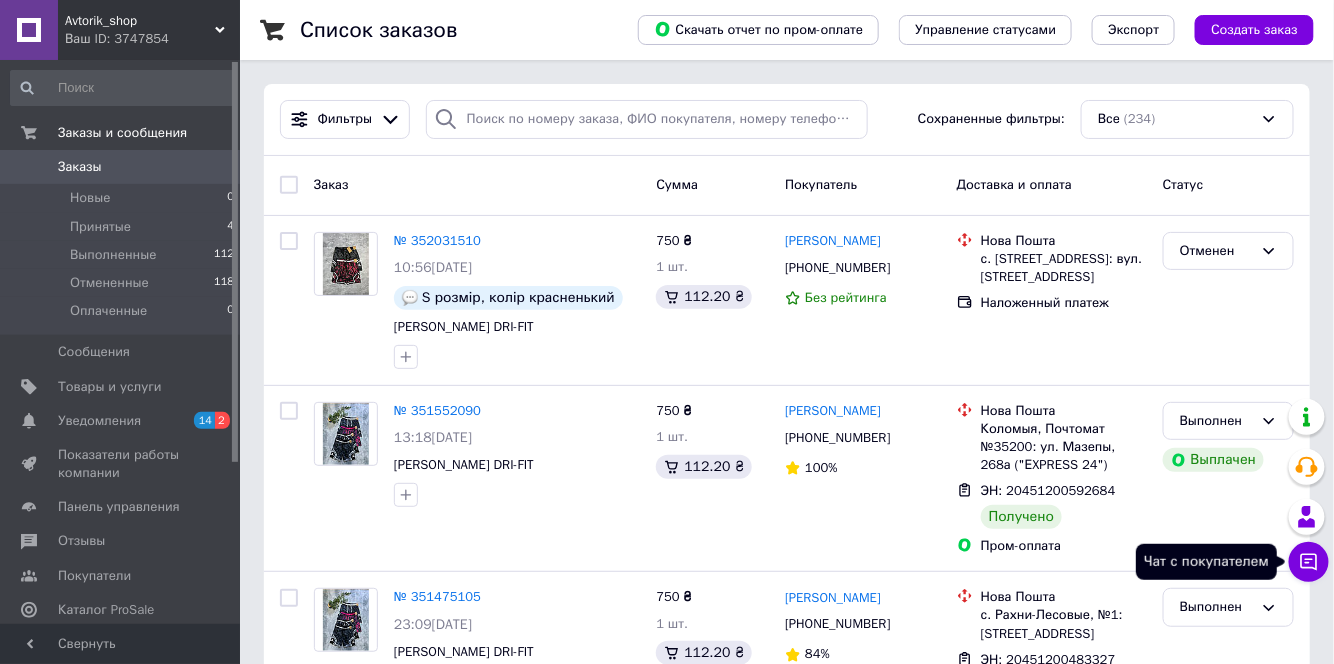 click 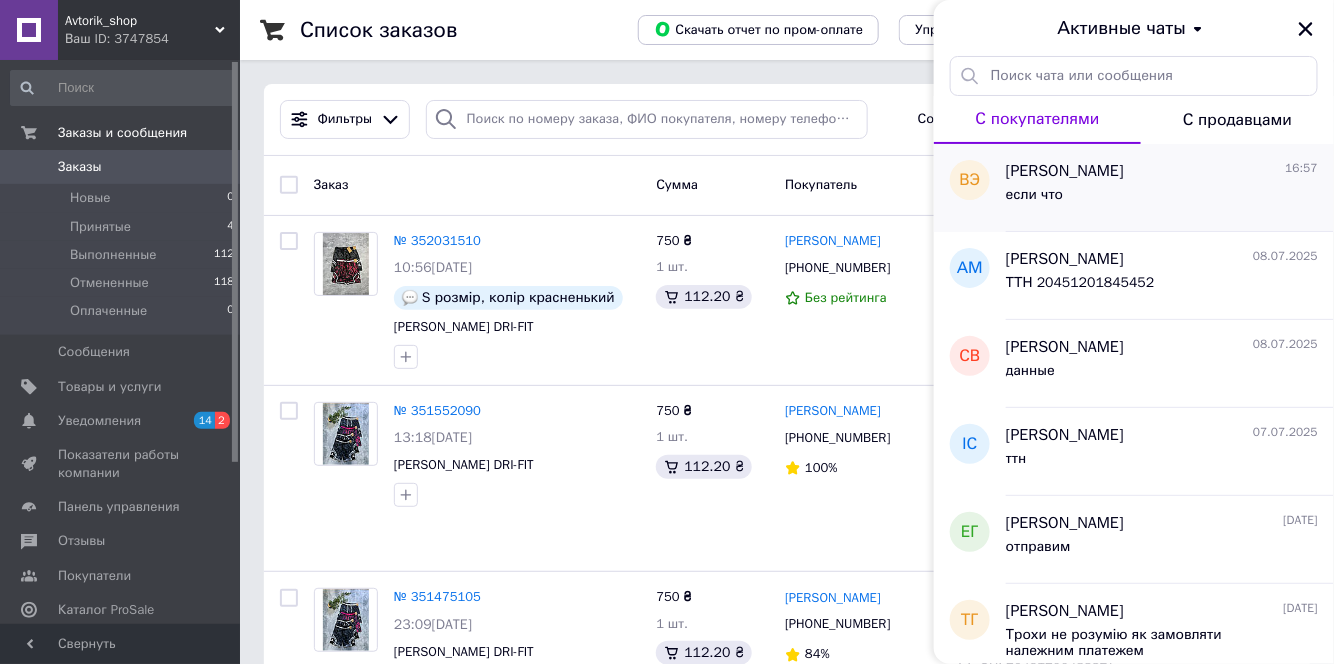 click on "если что" at bounding box center (1162, 199) 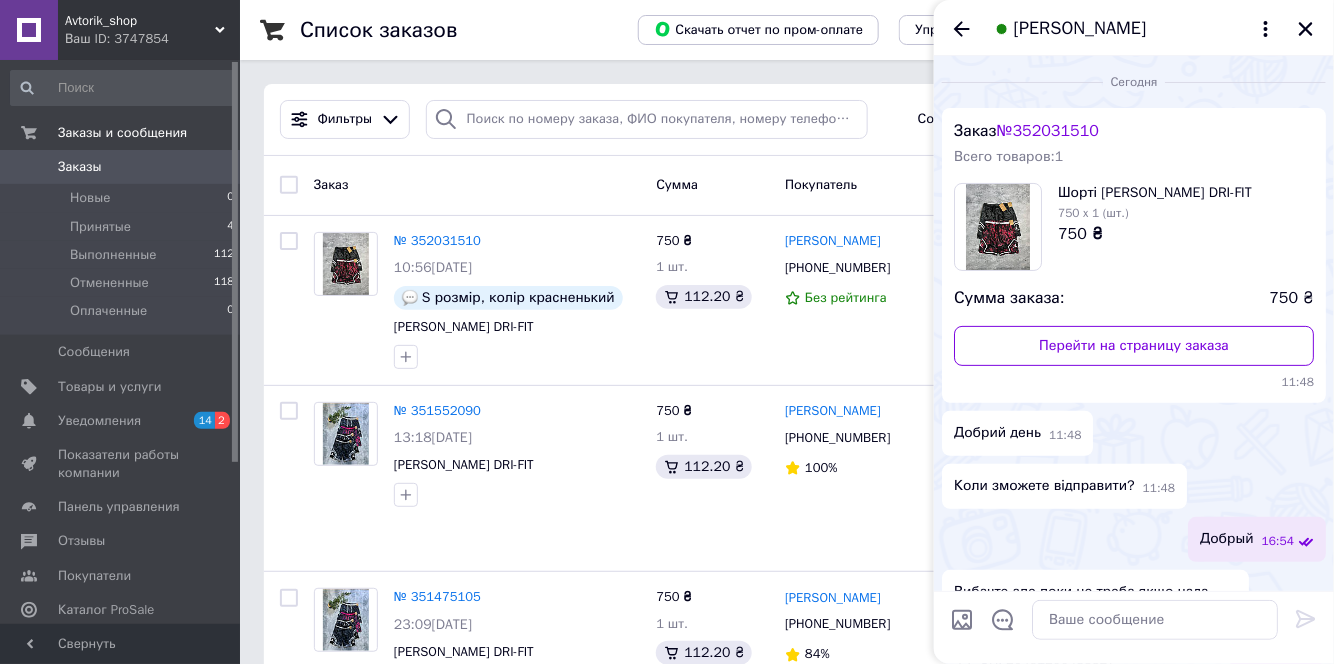 scroll, scrollTop: 250, scrollLeft: 0, axis: vertical 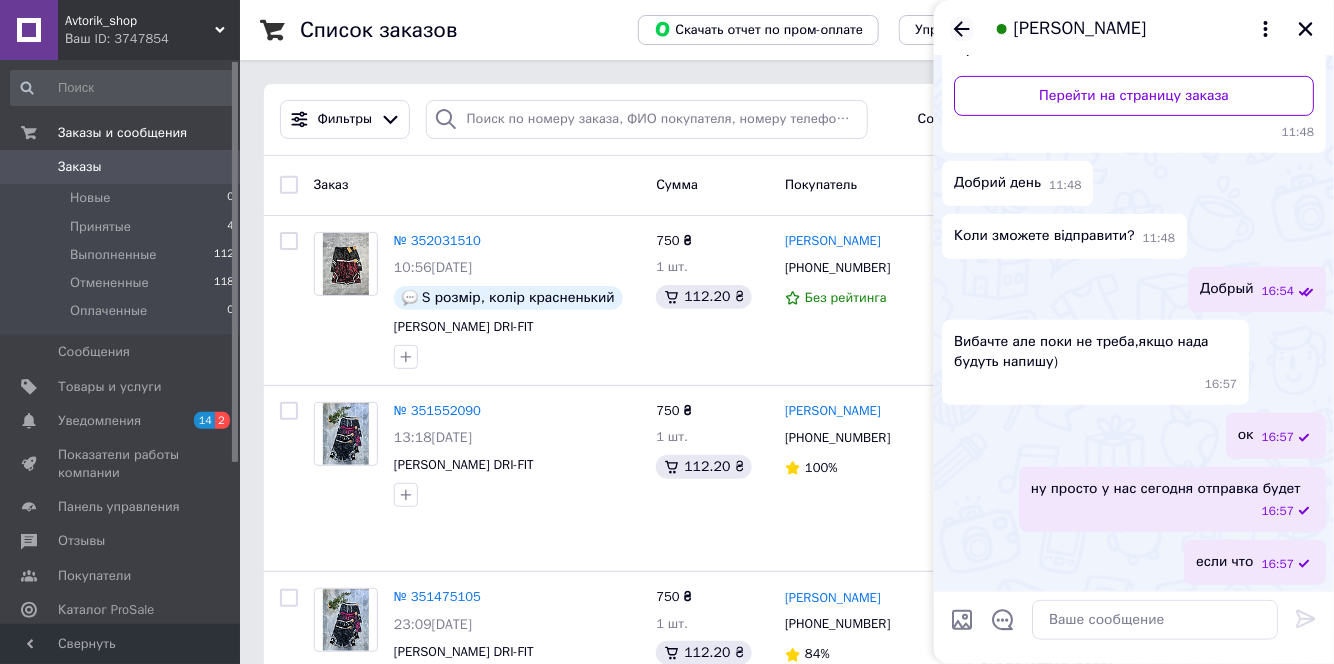 click 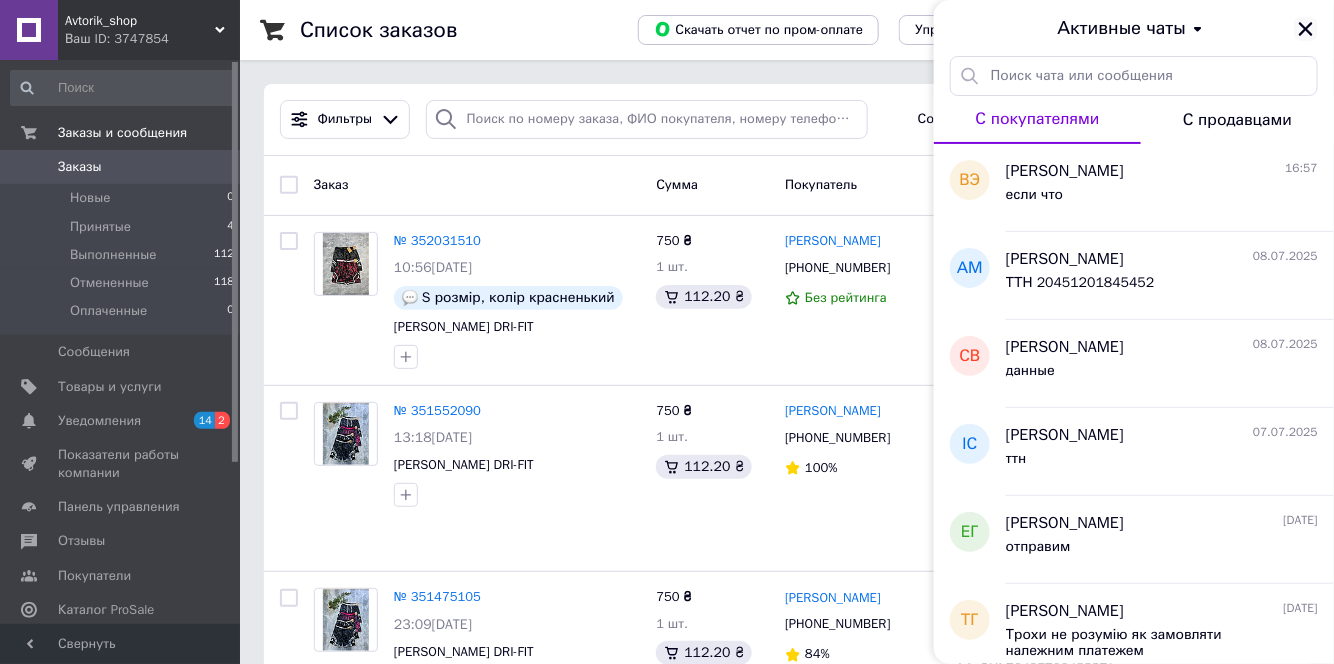 click 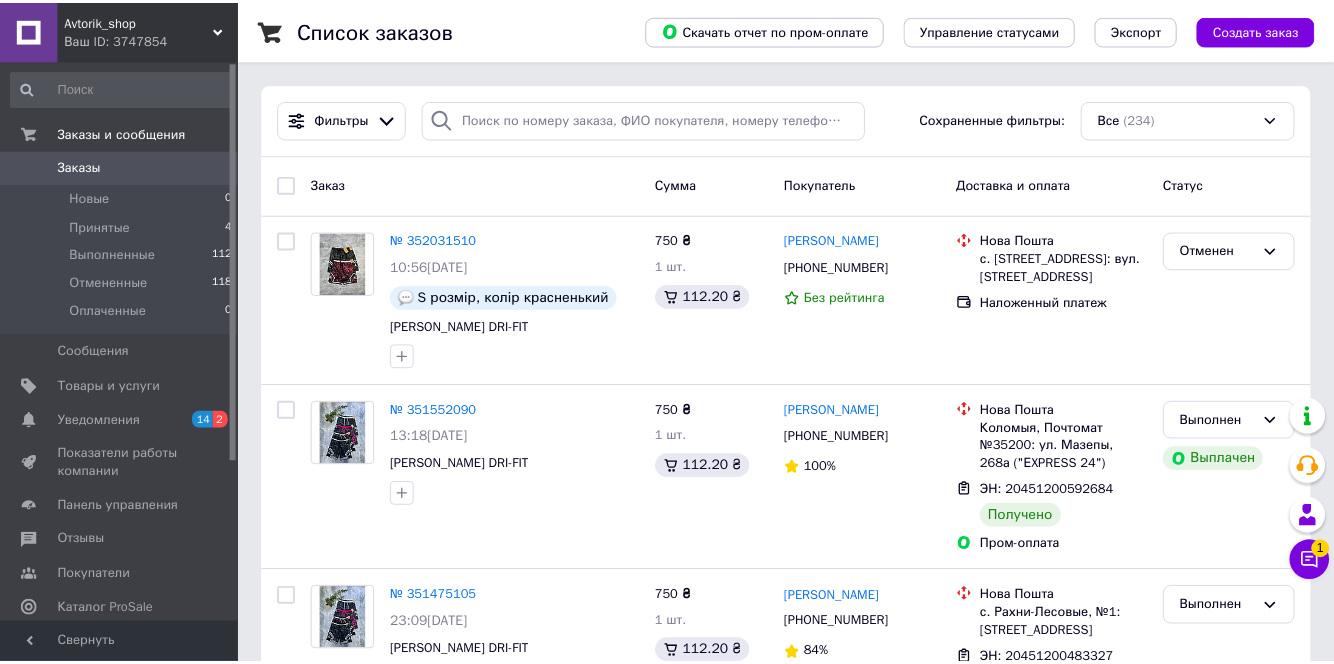 scroll, scrollTop: 0, scrollLeft: 0, axis: both 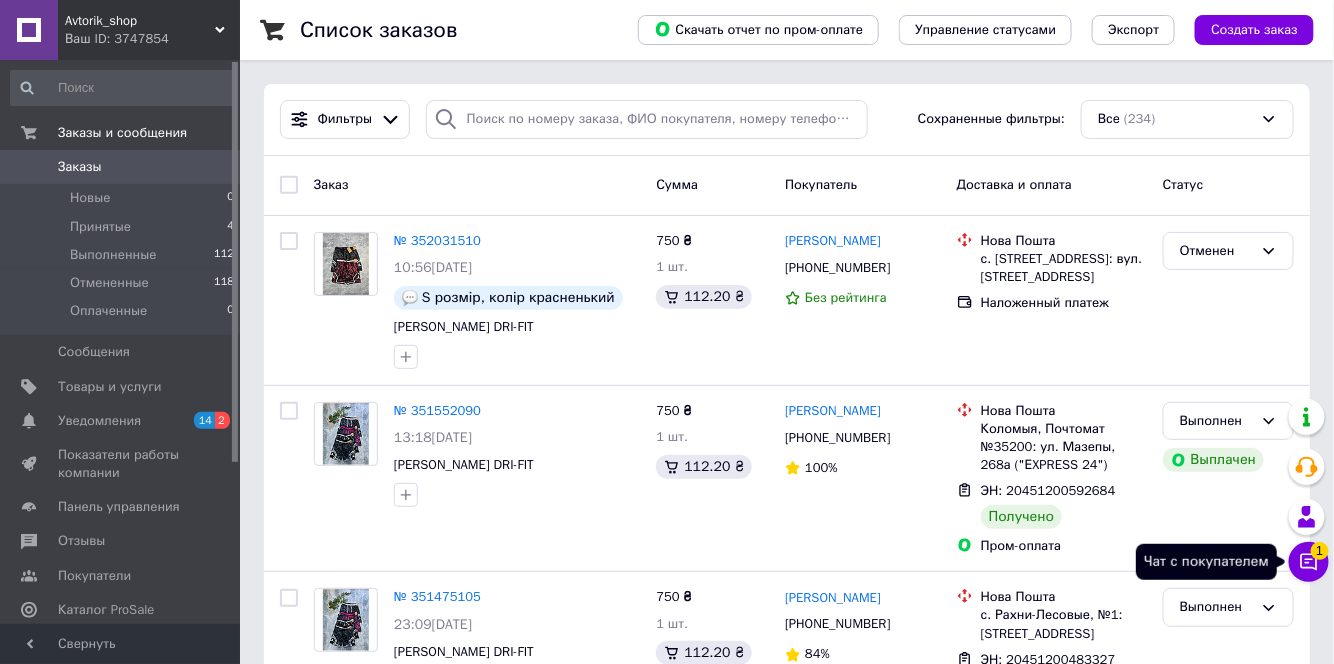 click on "1" at bounding box center [1320, 551] 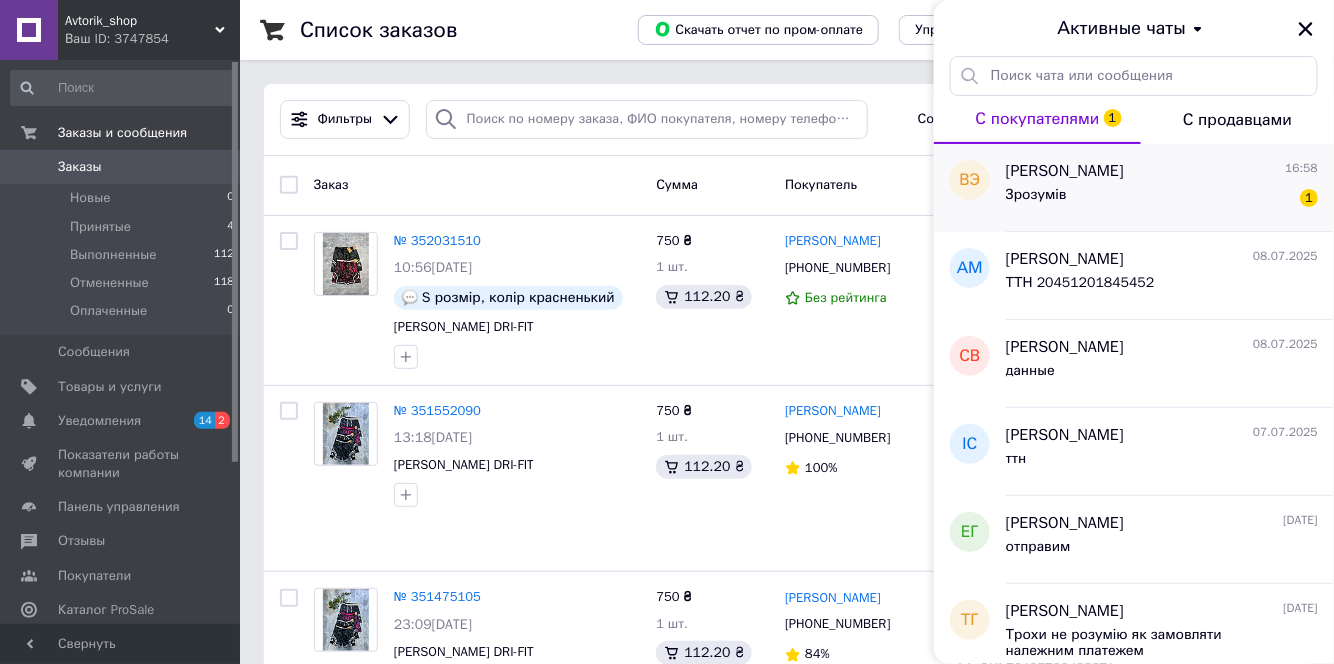 click on "Зрозумів 1" at bounding box center [1162, 199] 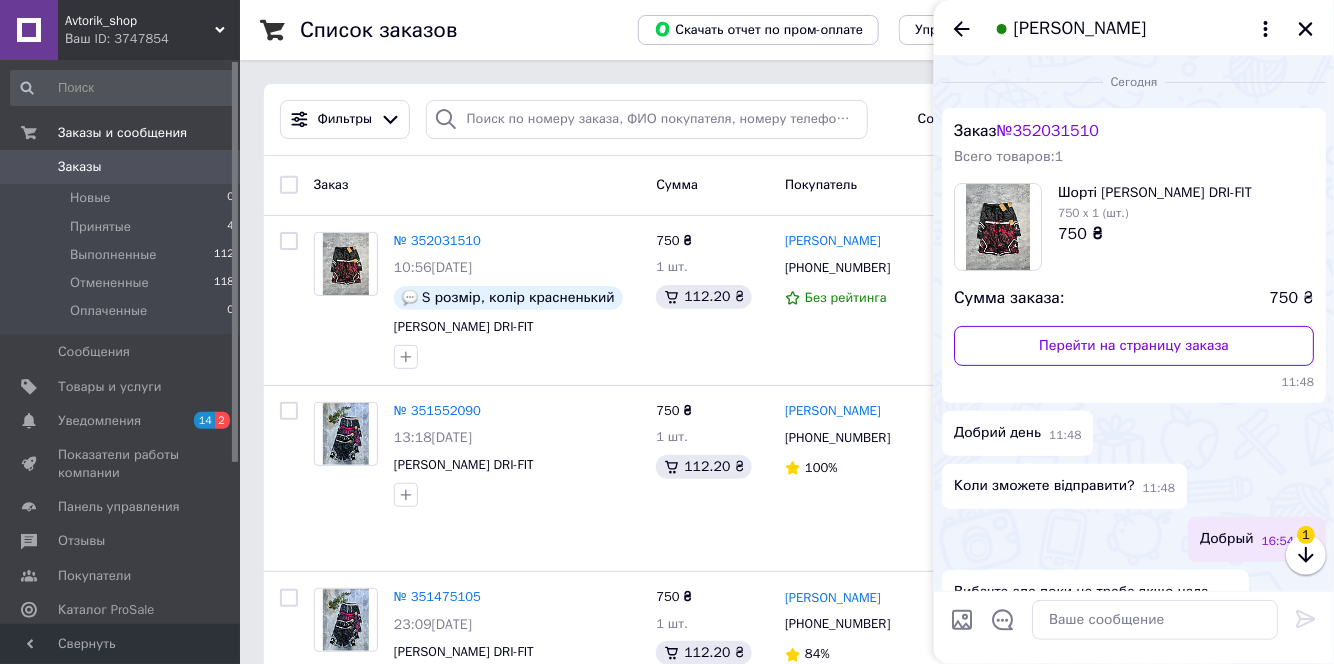 scroll, scrollTop: 340, scrollLeft: 0, axis: vertical 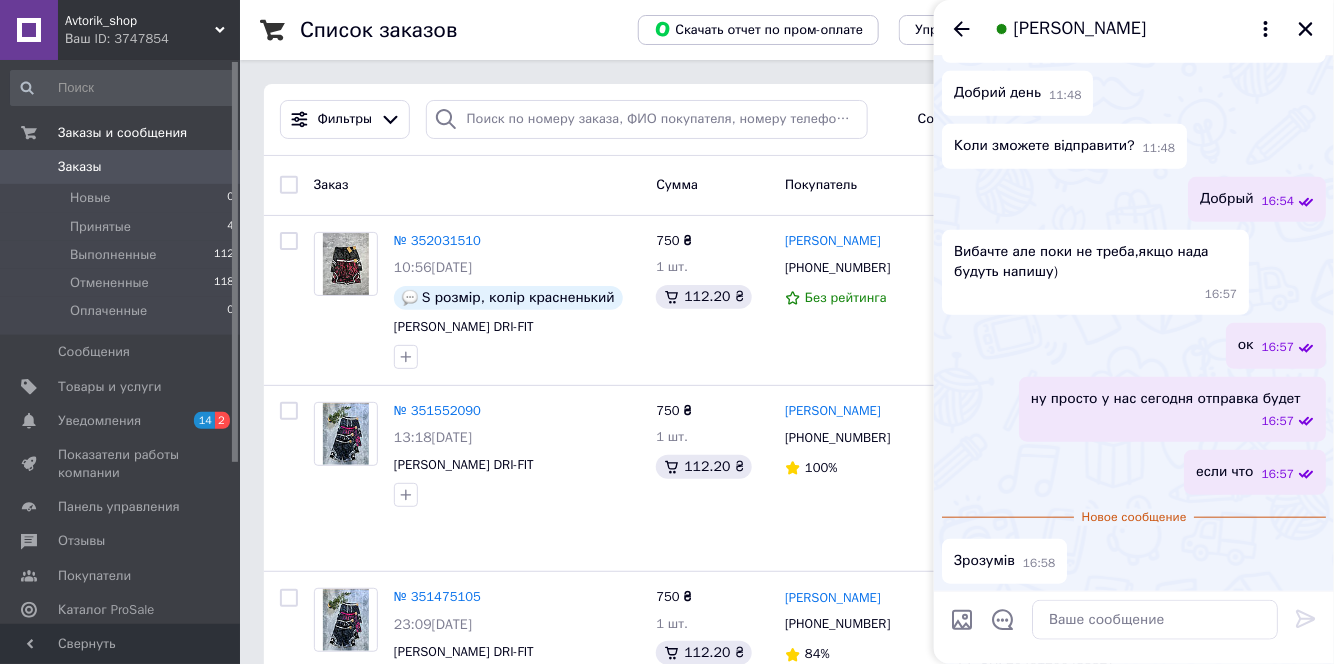 click on "[PERSON_NAME]" at bounding box center [1134, 28] 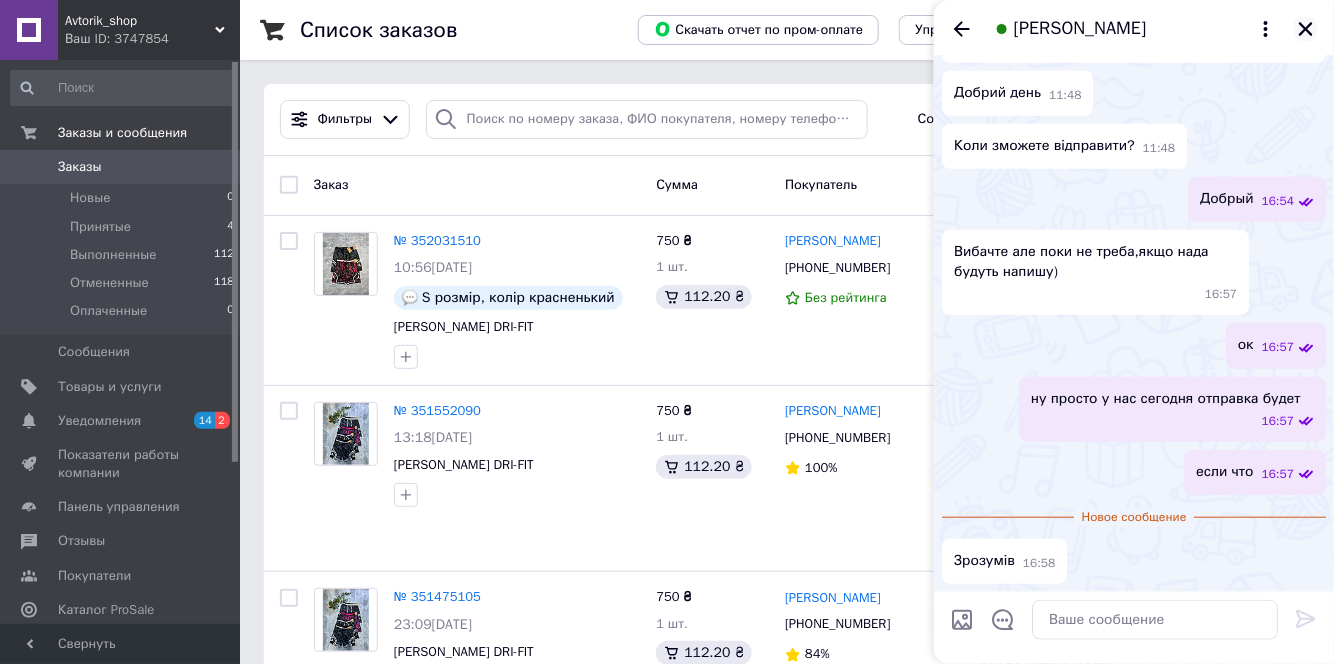 click on "[PERSON_NAME]" at bounding box center [1134, 28] 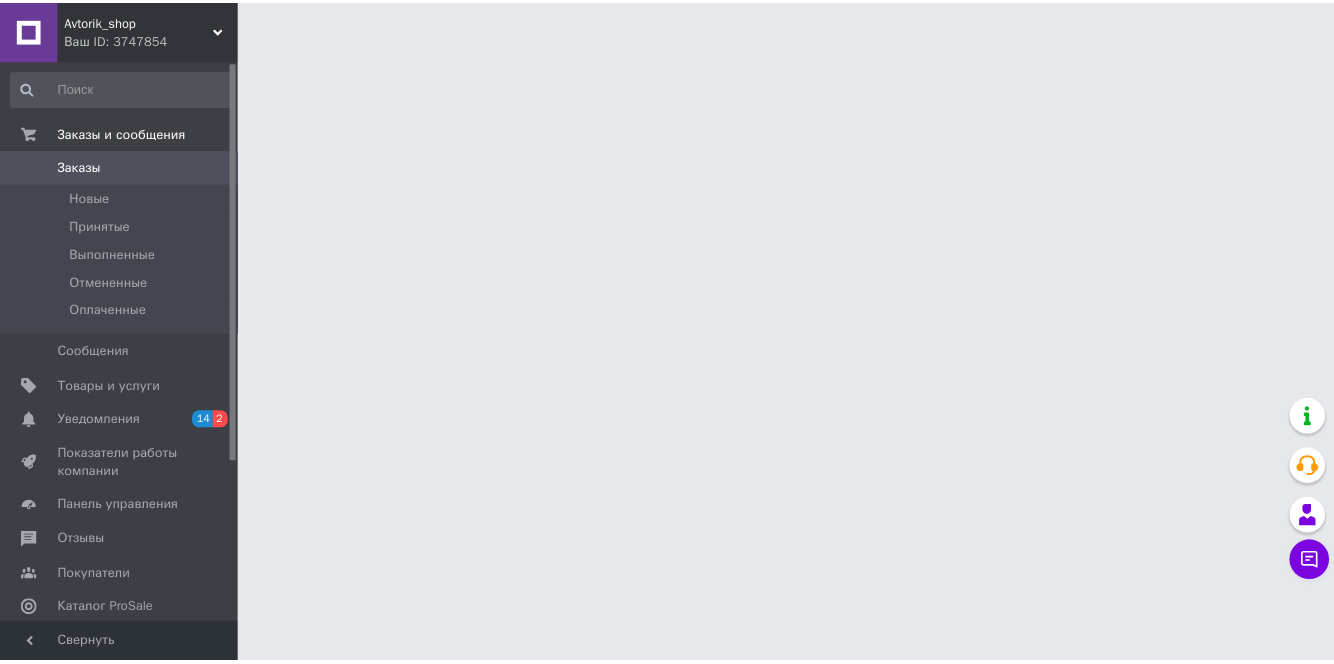 scroll, scrollTop: 0, scrollLeft: 0, axis: both 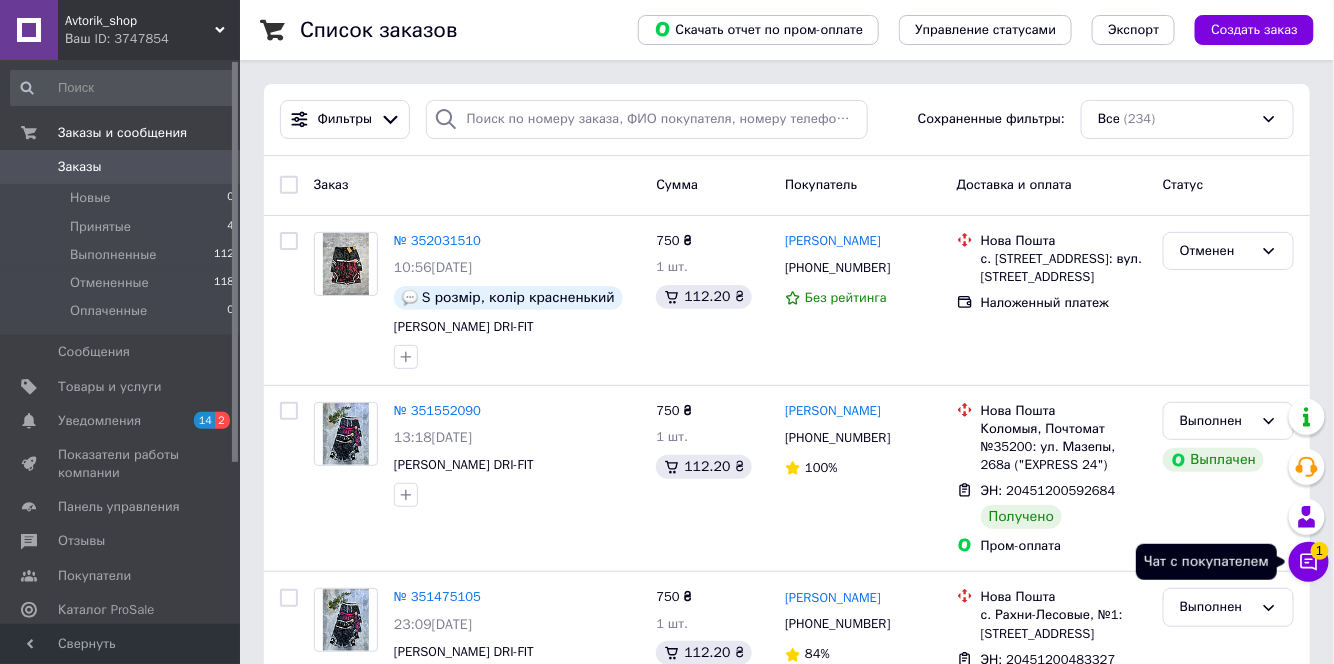 click 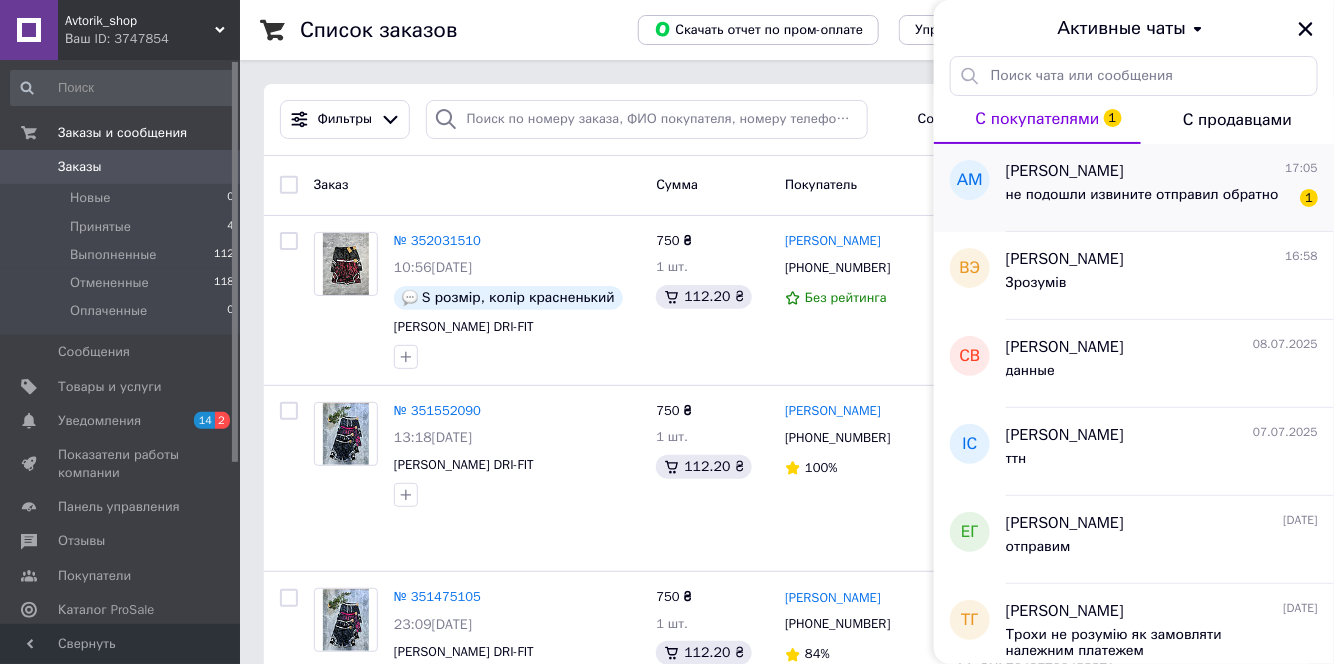 click on "не подошли извините отправил обратно" at bounding box center [1142, 201] 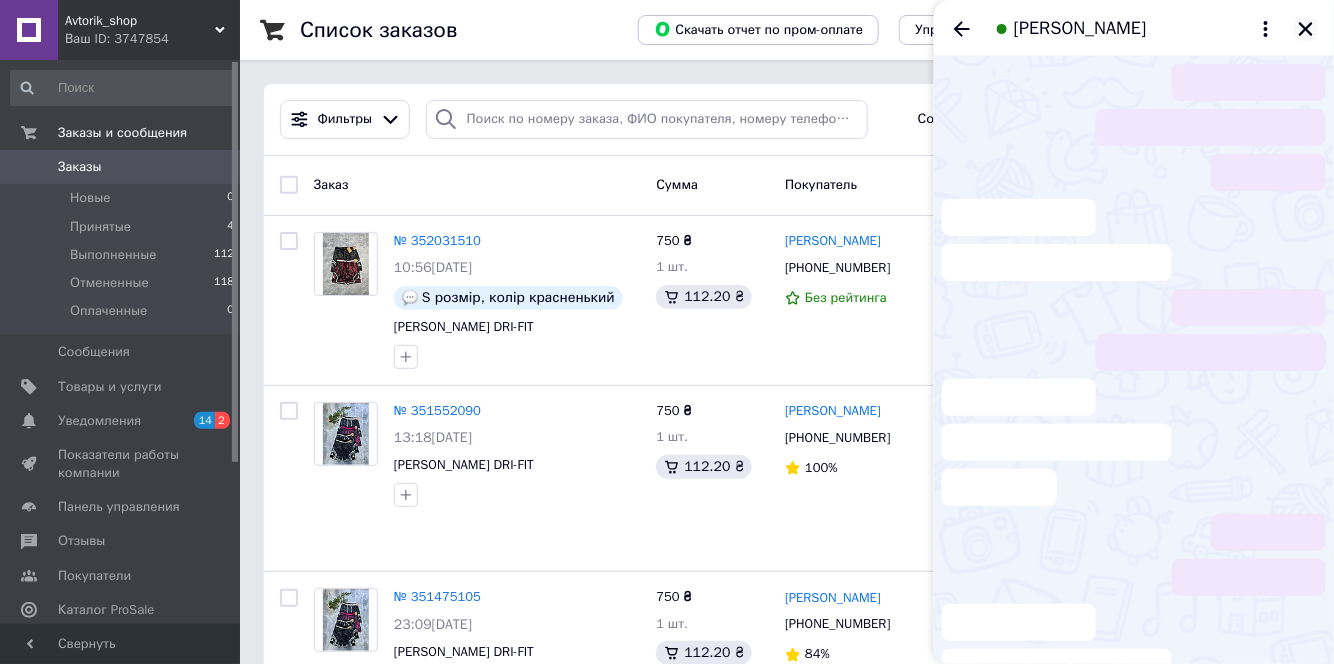 scroll, scrollTop: 114, scrollLeft: 0, axis: vertical 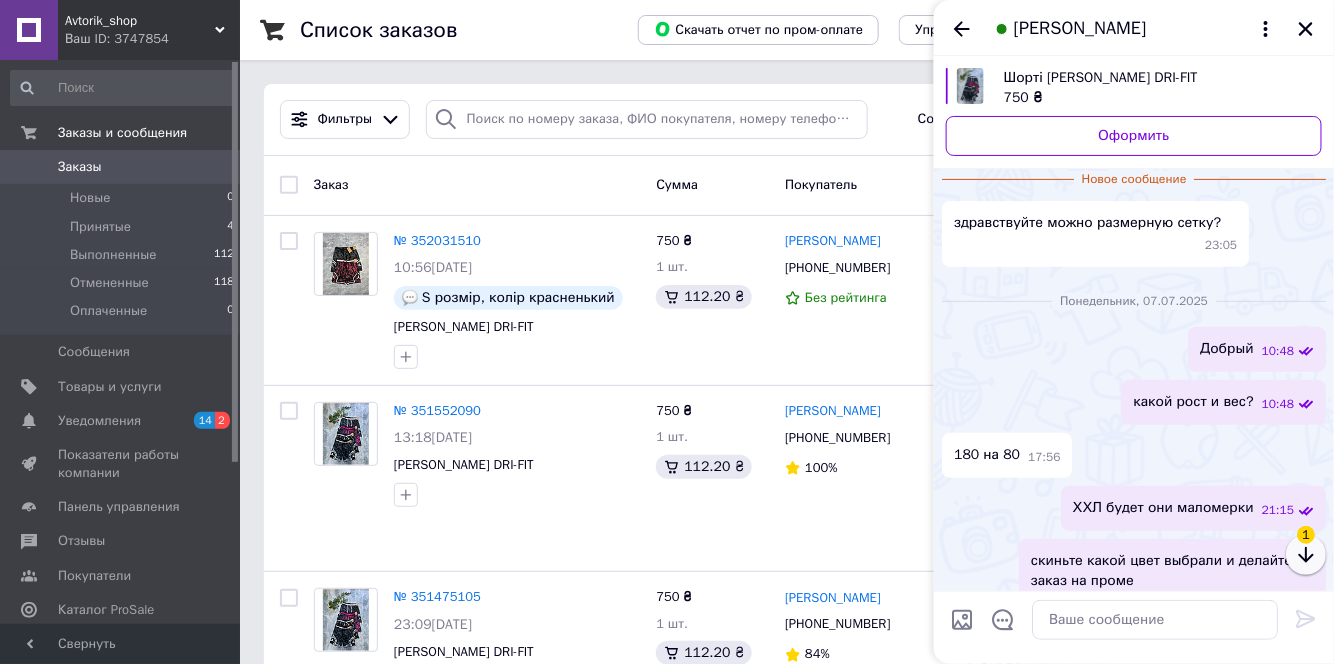 click 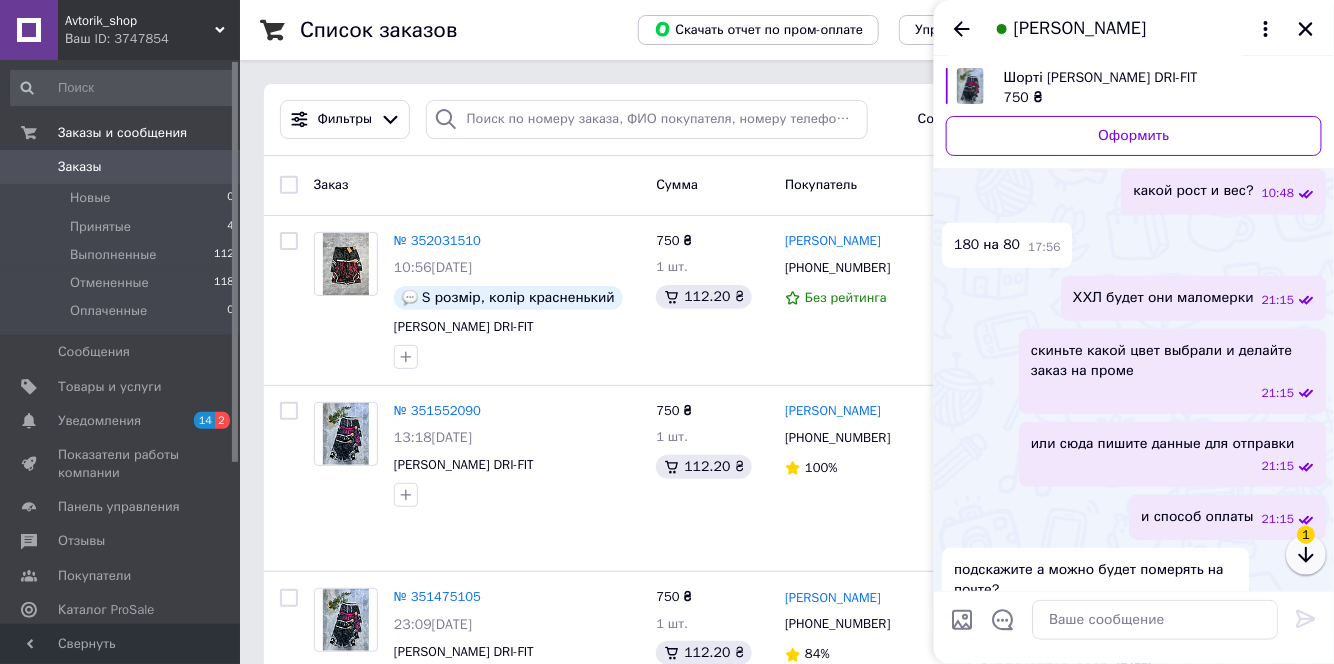 click at bounding box center [1306, 555] 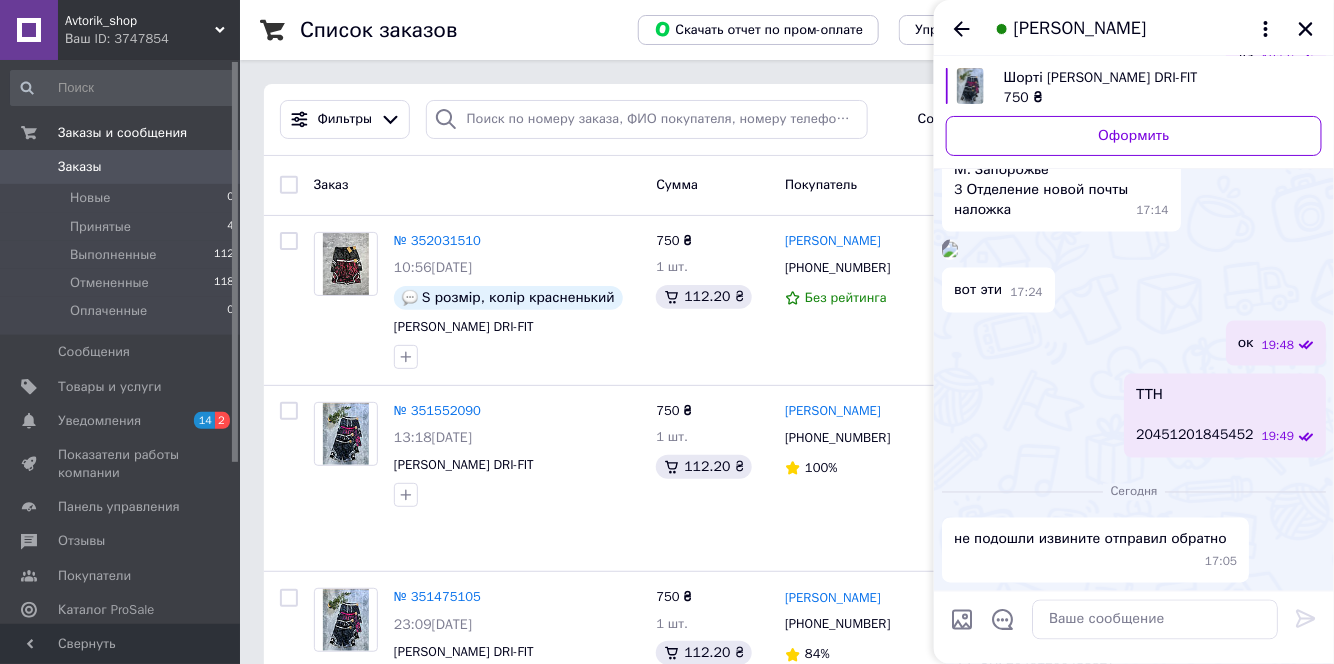 scroll, scrollTop: 1176, scrollLeft: 0, axis: vertical 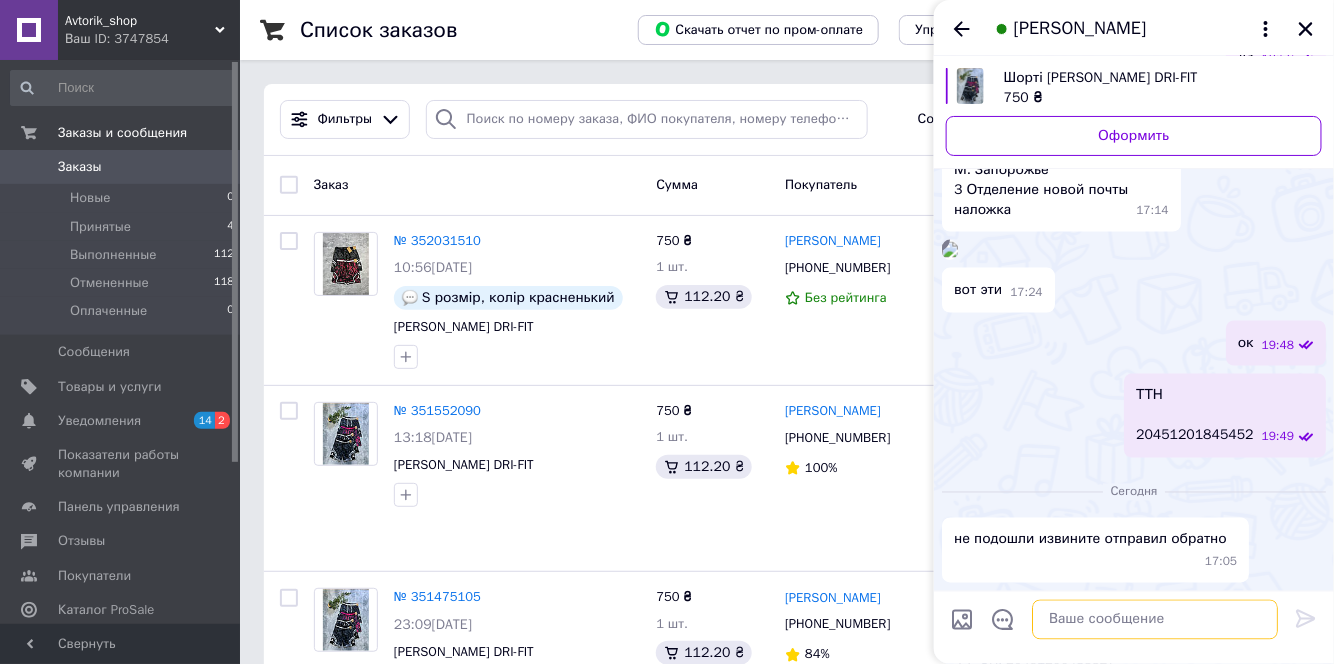 click at bounding box center (1155, 620) 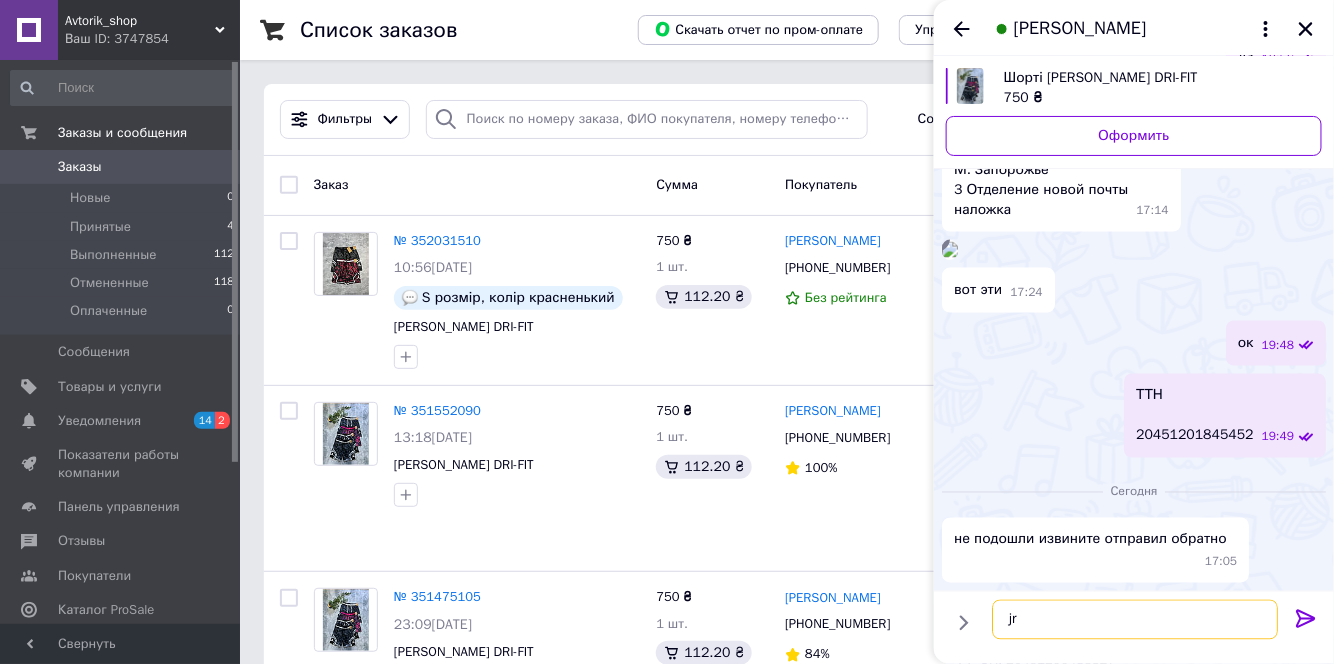 type on "j" 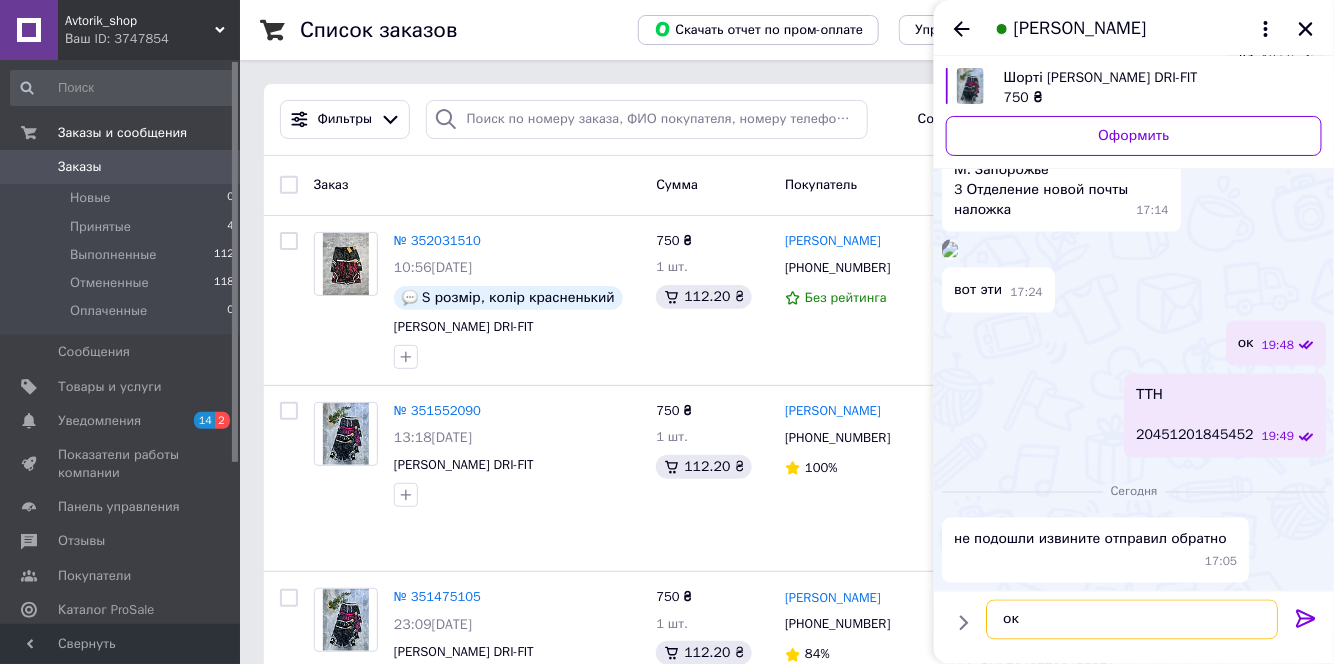 type on "ок" 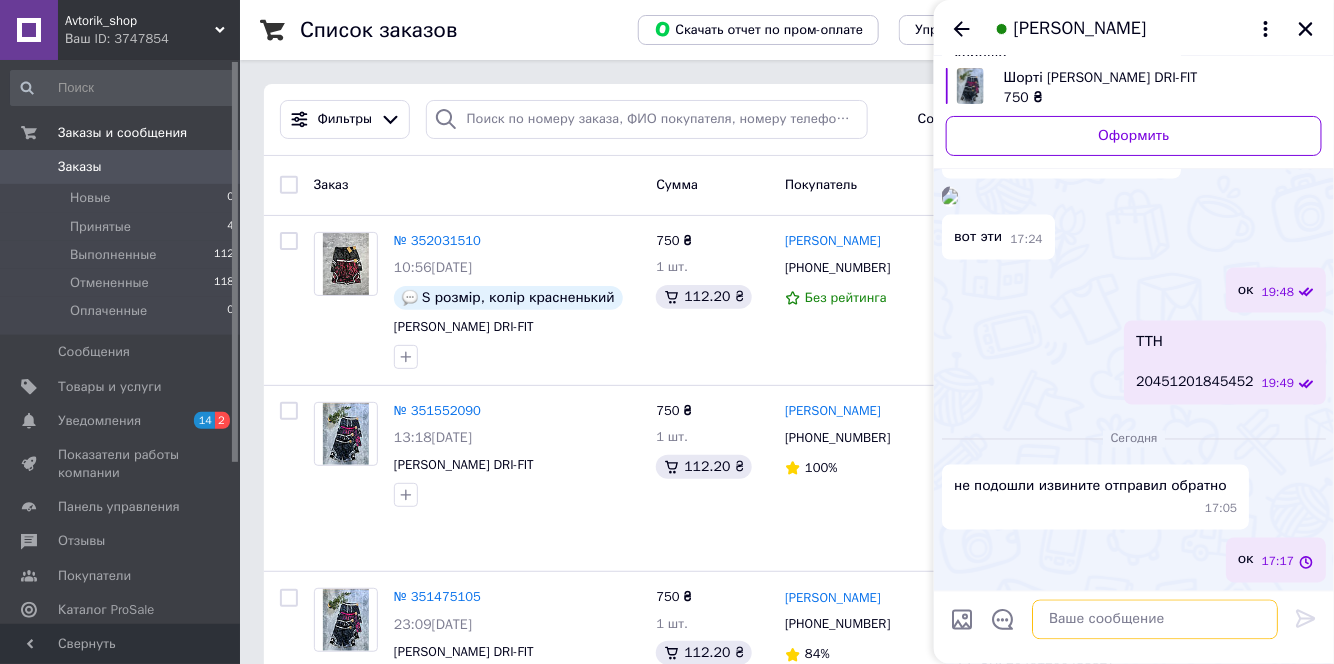 scroll, scrollTop: 1229, scrollLeft: 0, axis: vertical 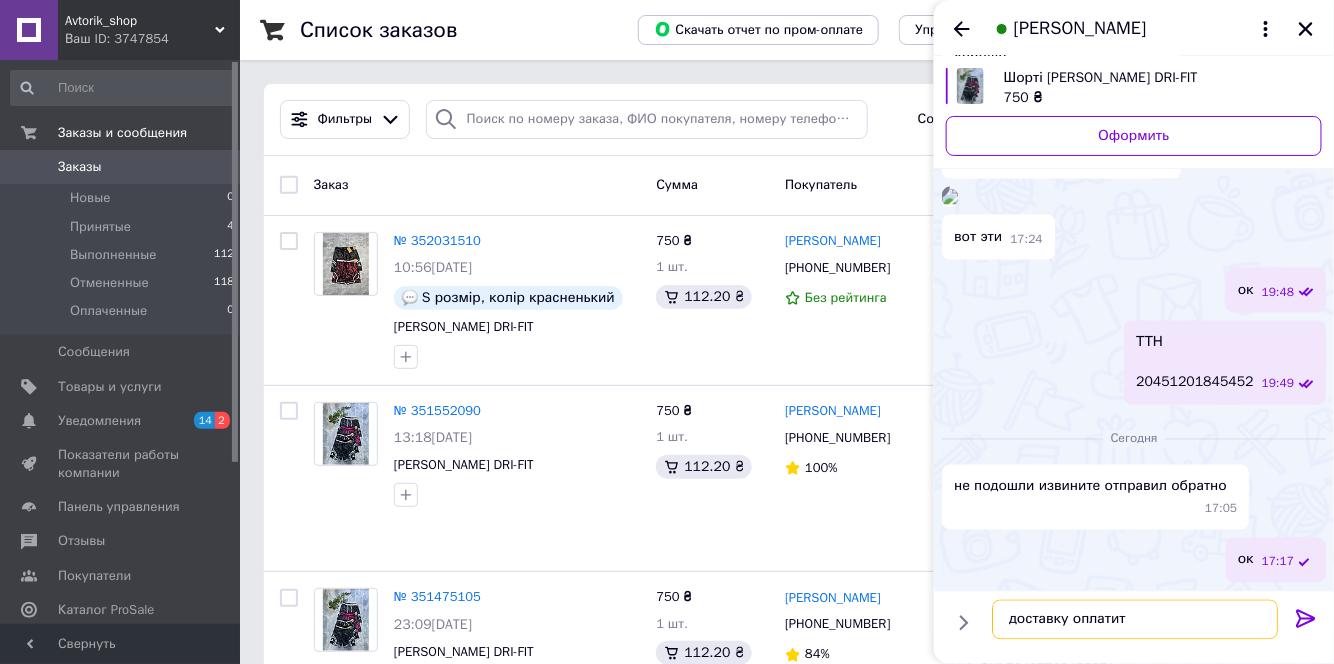 type on "доставку оплатите" 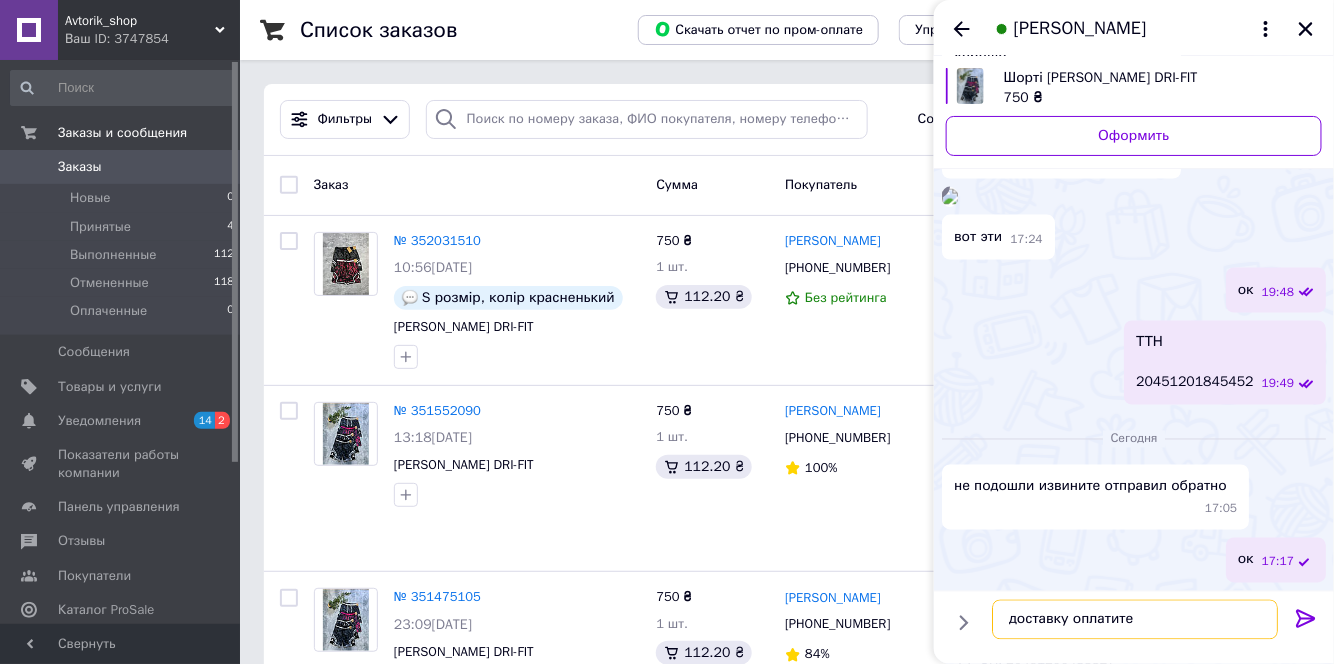 type 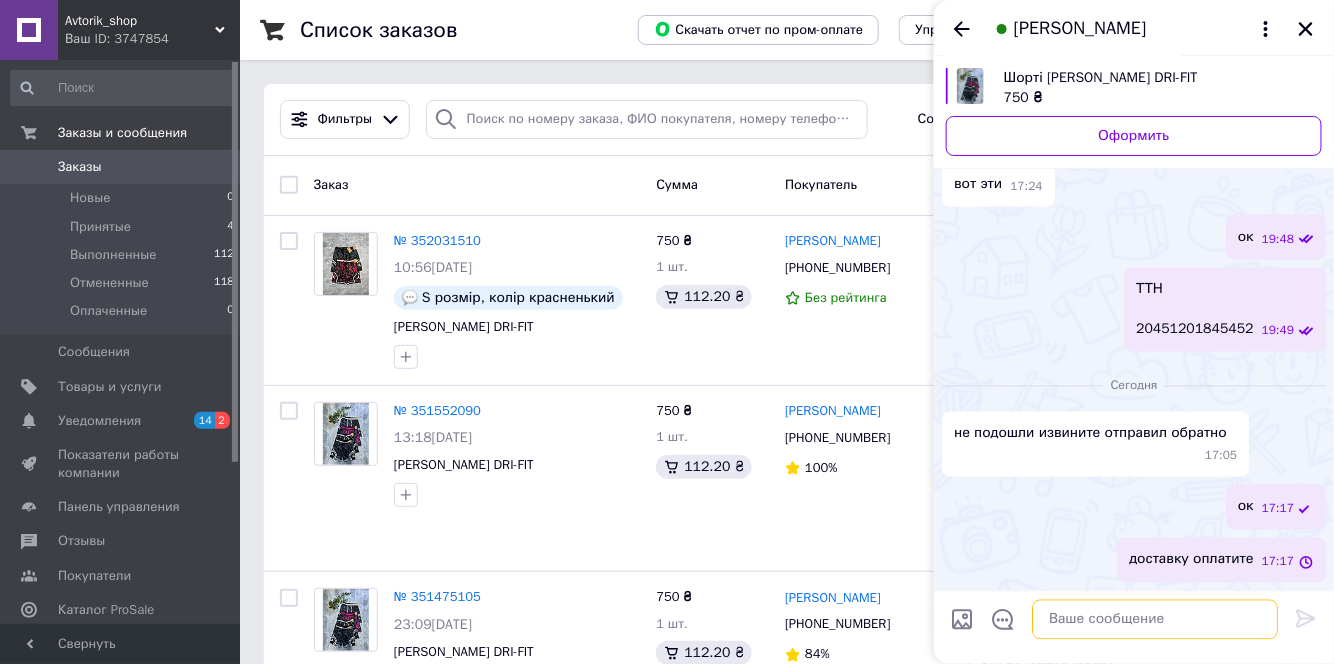scroll, scrollTop: 1282, scrollLeft: 0, axis: vertical 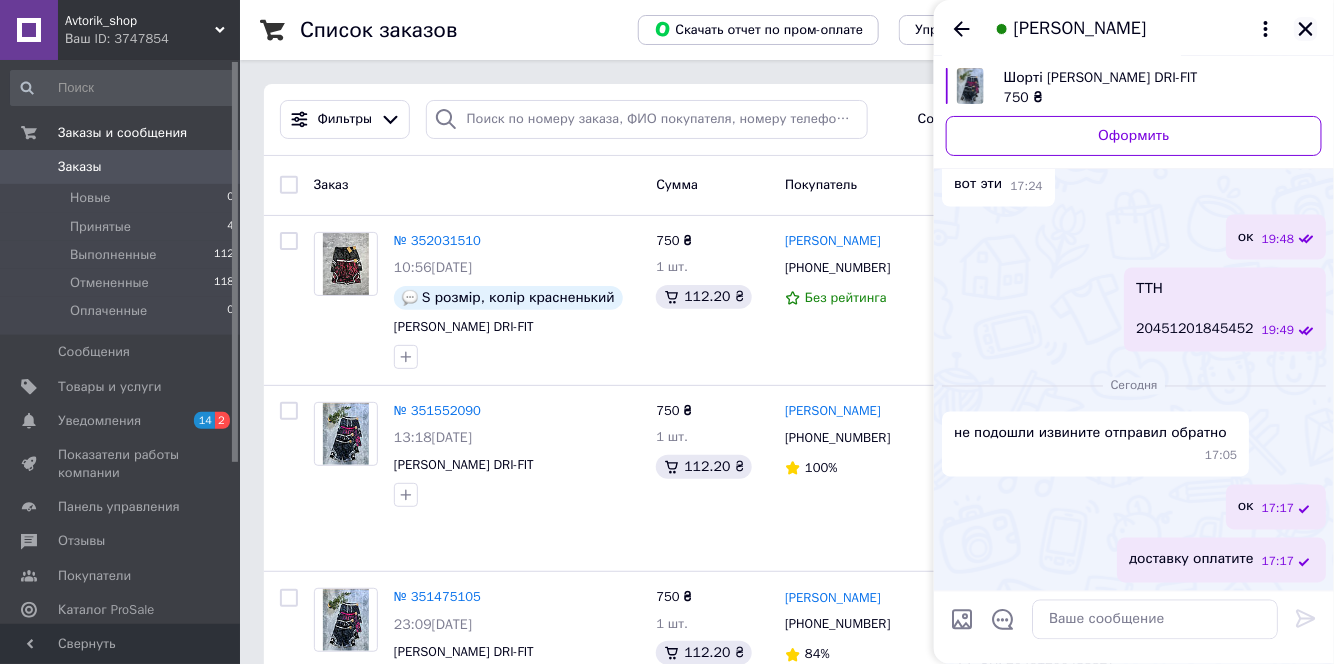 click 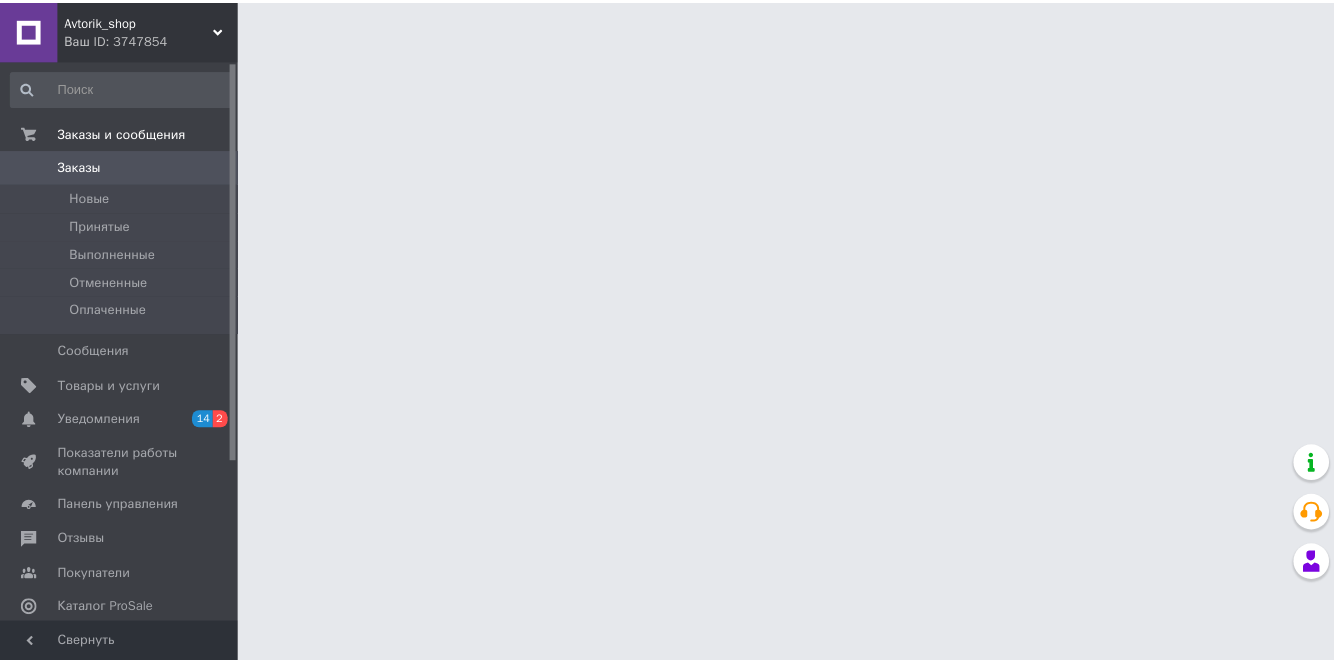 scroll, scrollTop: 0, scrollLeft: 0, axis: both 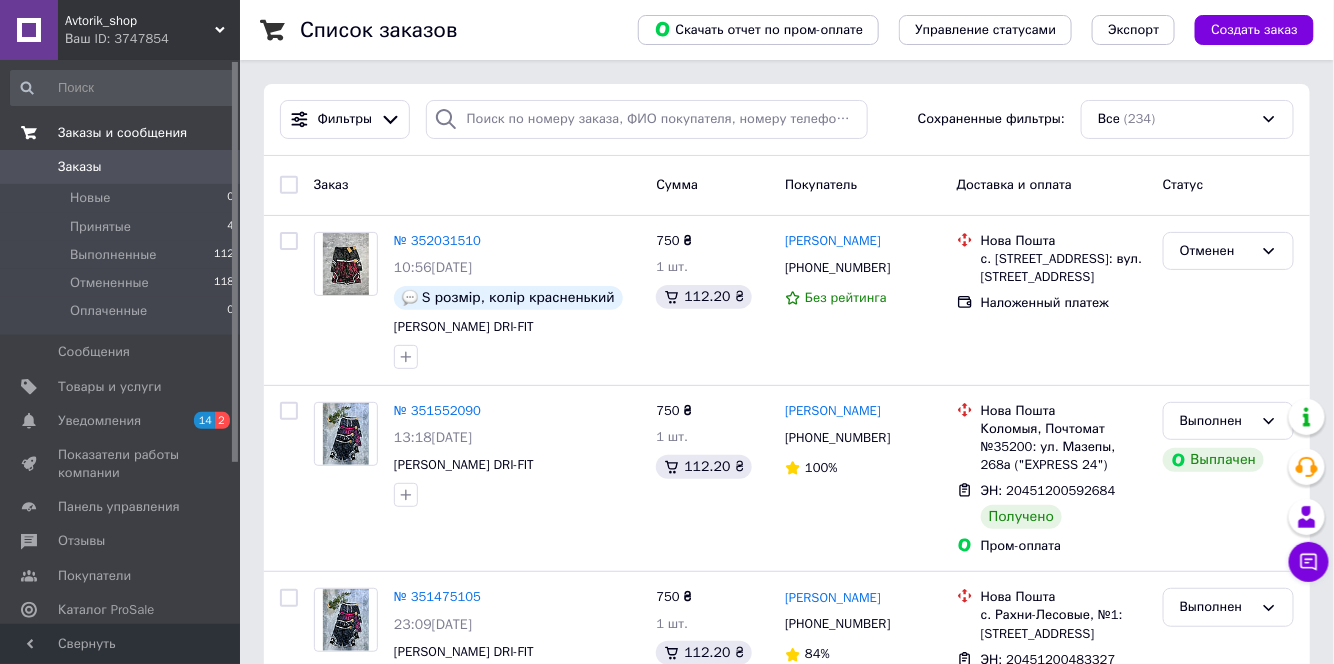 click on "Заказы и сообщения" at bounding box center [122, 133] 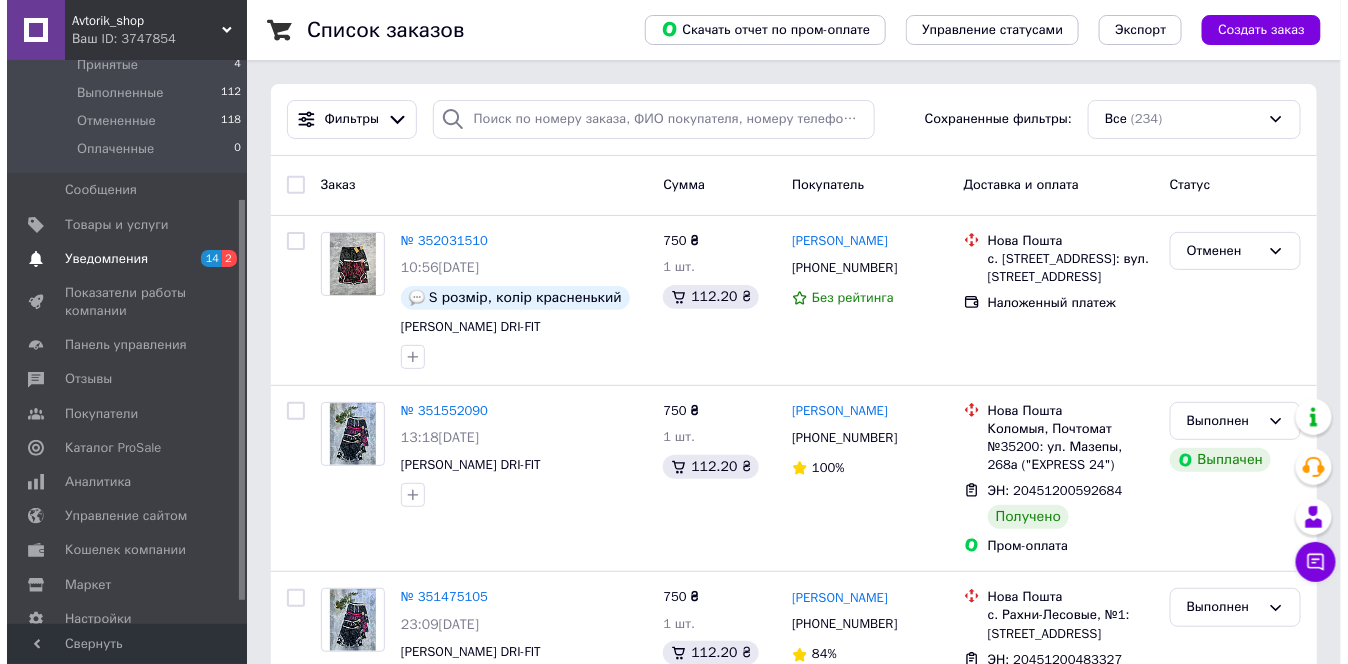 scroll, scrollTop: 226, scrollLeft: 0, axis: vertical 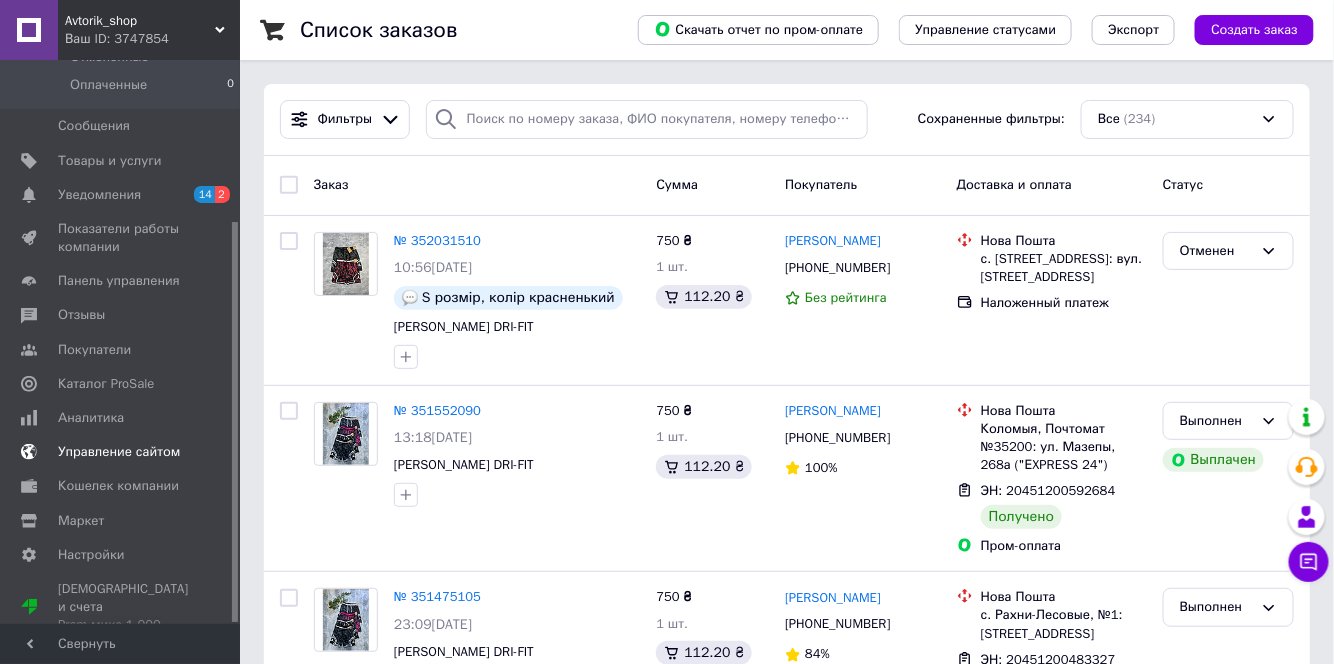 click on "Управление сайтом" at bounding box center [119, 452] 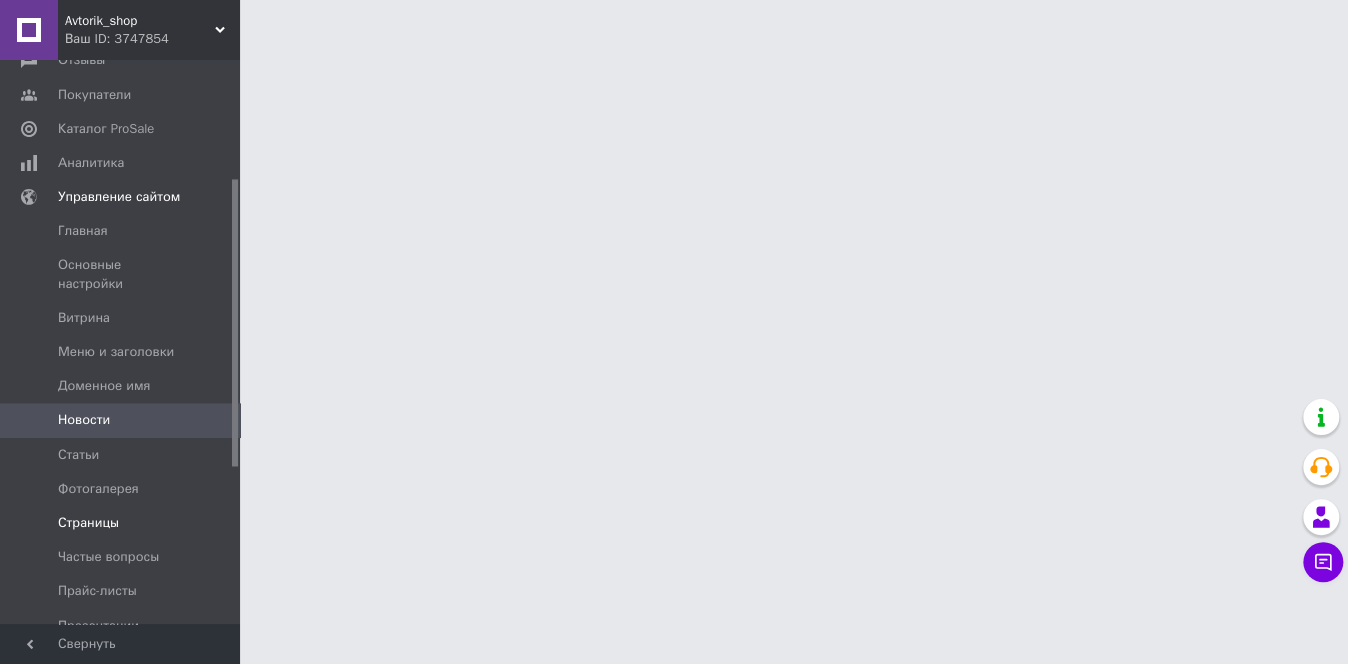 scroll, scrollTop: 538, scrollLeft: 0, axis: vertical 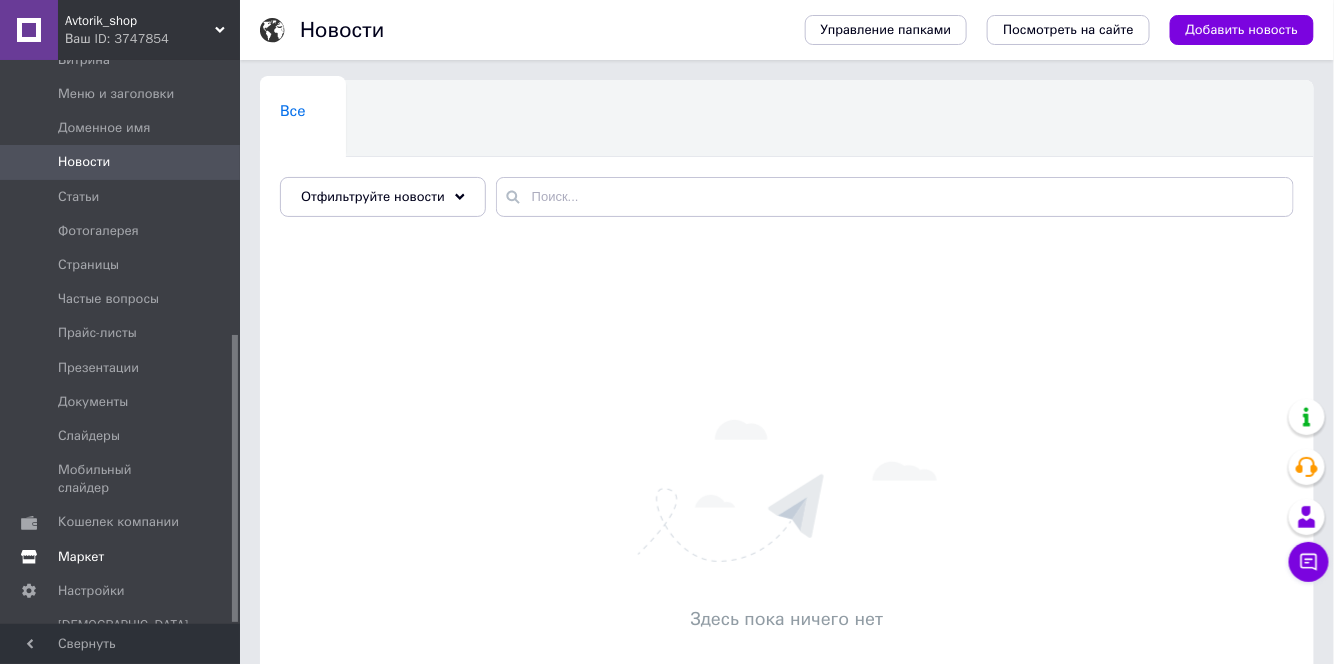 click on "Маркет" at bounding box center (81, 557) 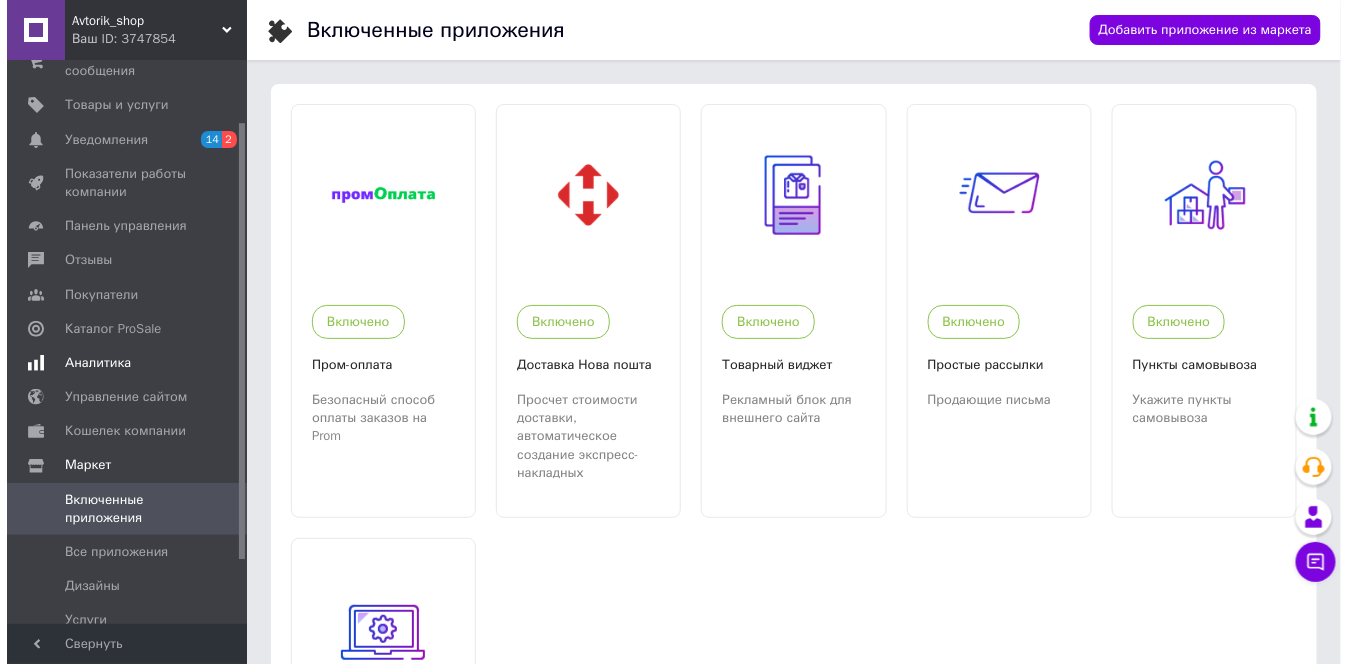 scroll, scrollTop: 0, scrollLeft: 0, axis: both 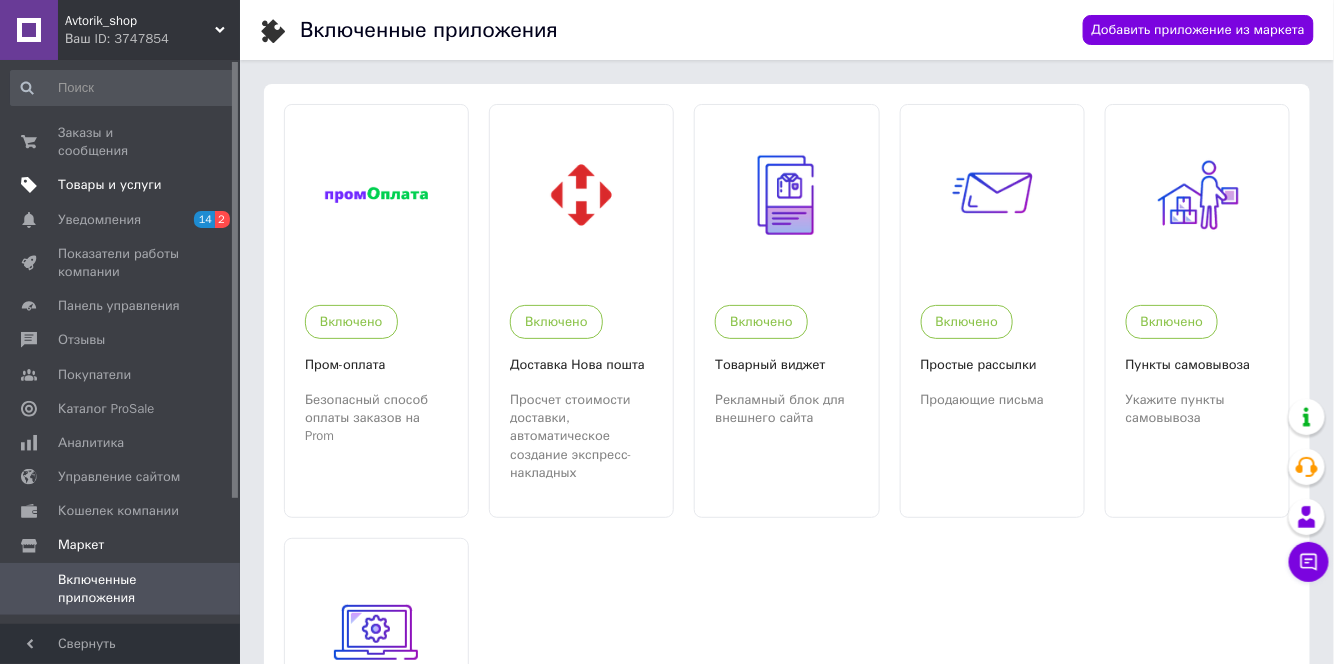 click on "Товары и услуги" at bounding box center [123, 185] 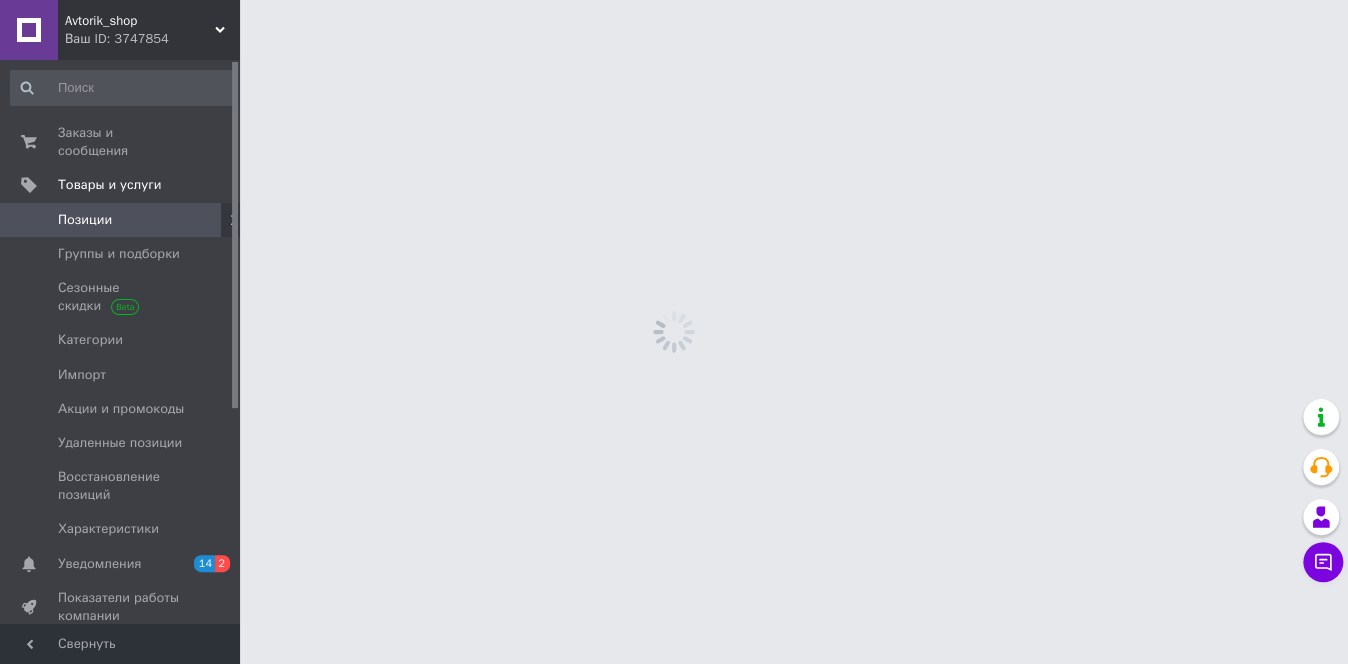 click 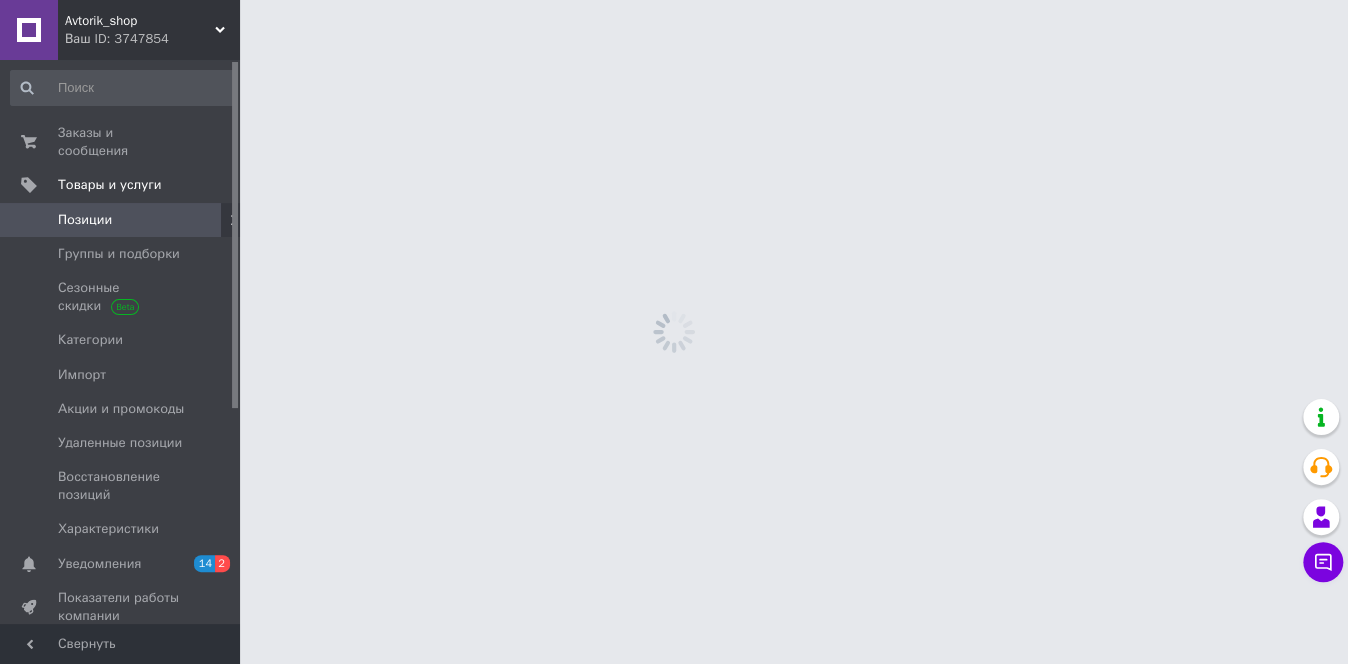 click 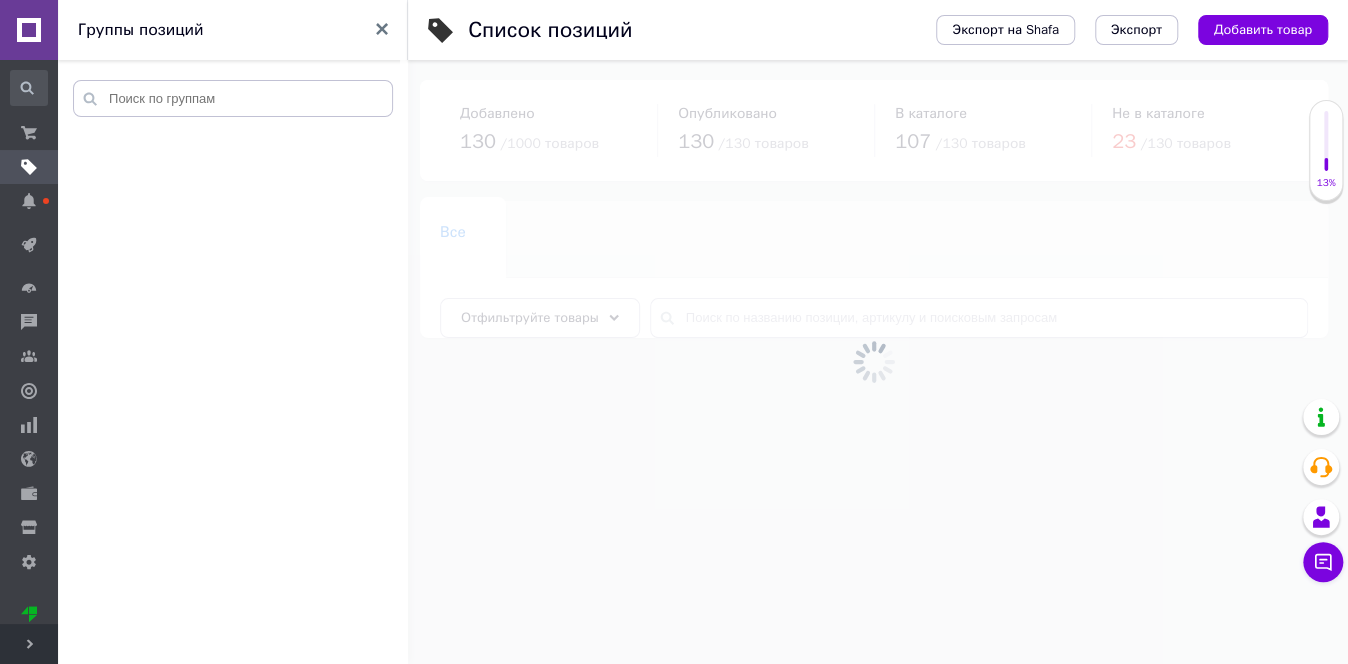 click on "Группы позиций" at bounding box center (233, 30) 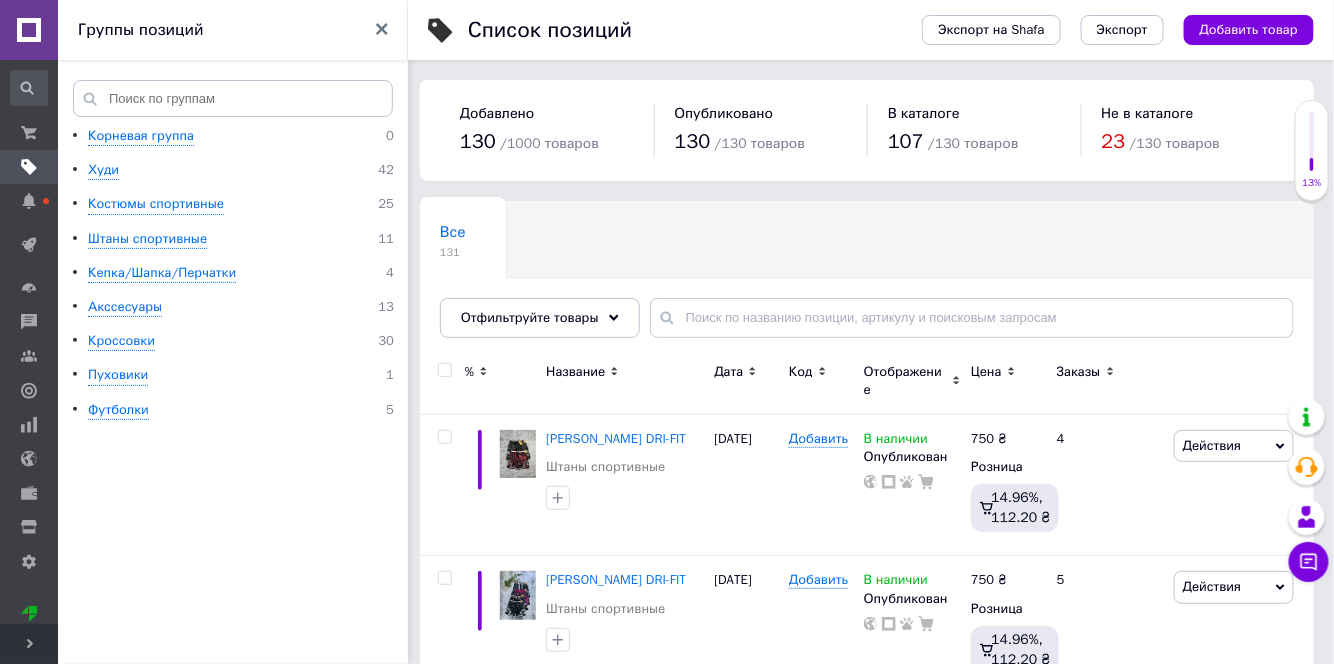 click at bounding box center [29, 30] 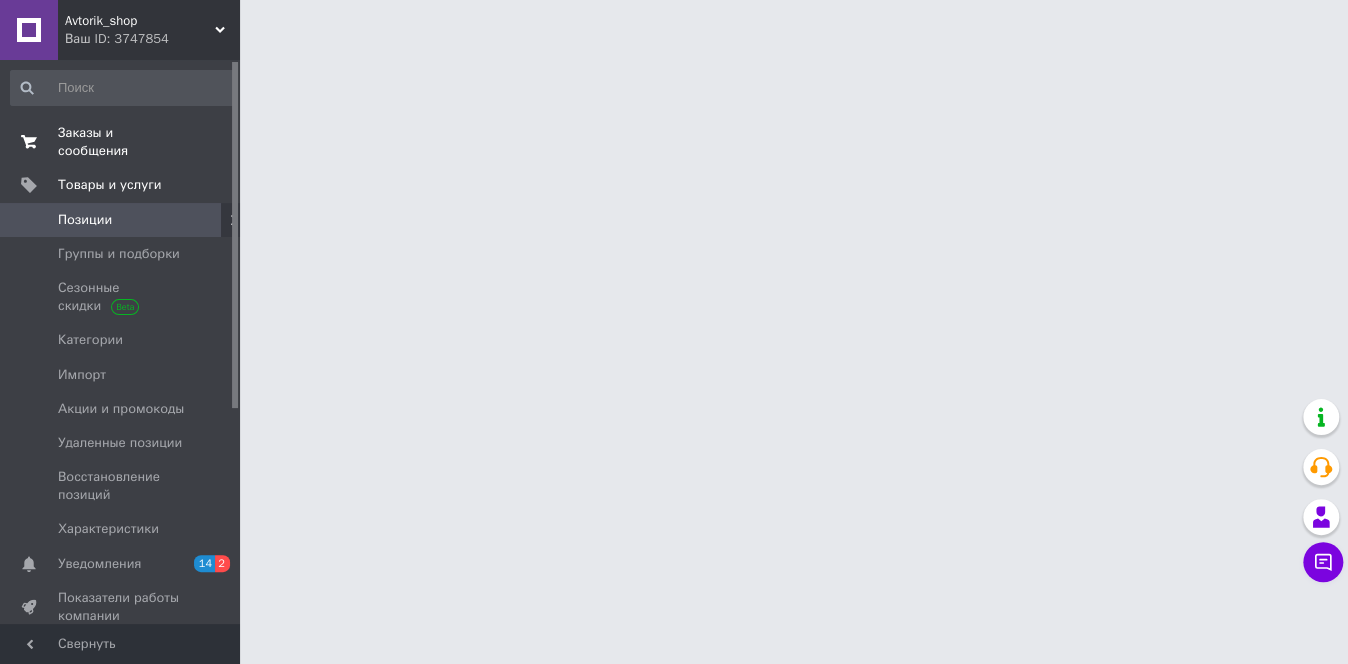 click on "Заказы и сообщения" at bounding box center [121, 142] 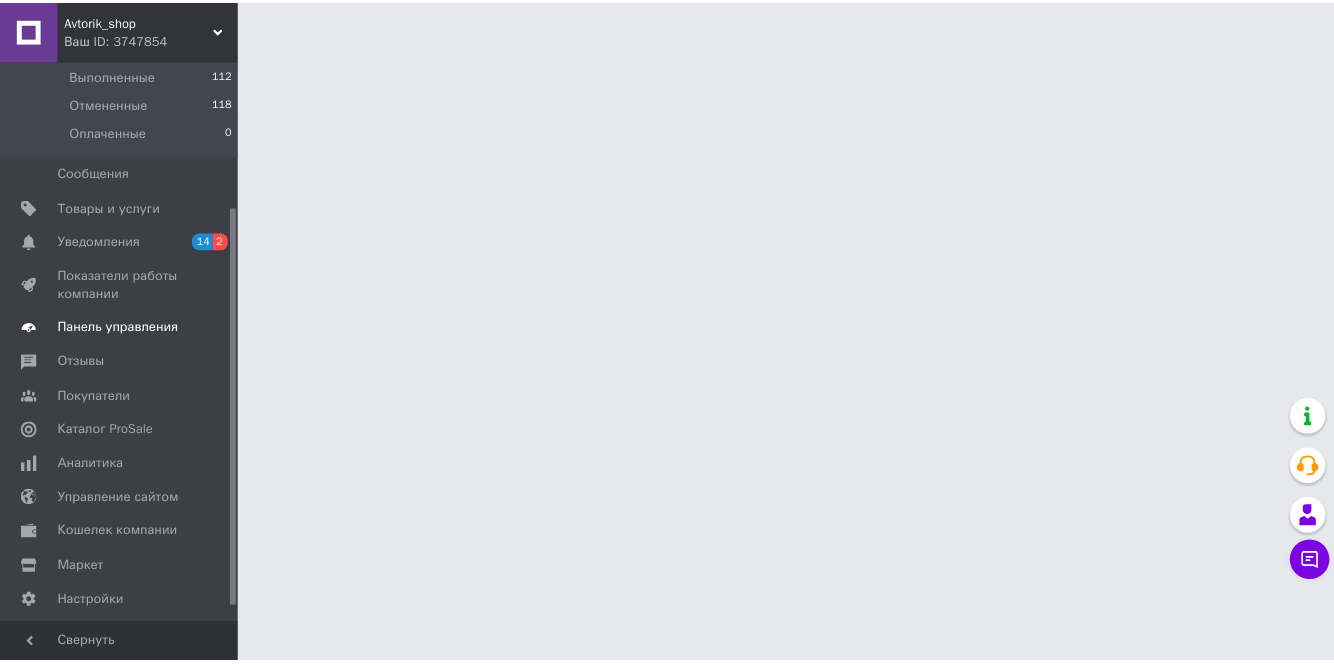 scroll, scrollTop: 226, scrollLeft: 0, axis: vertical 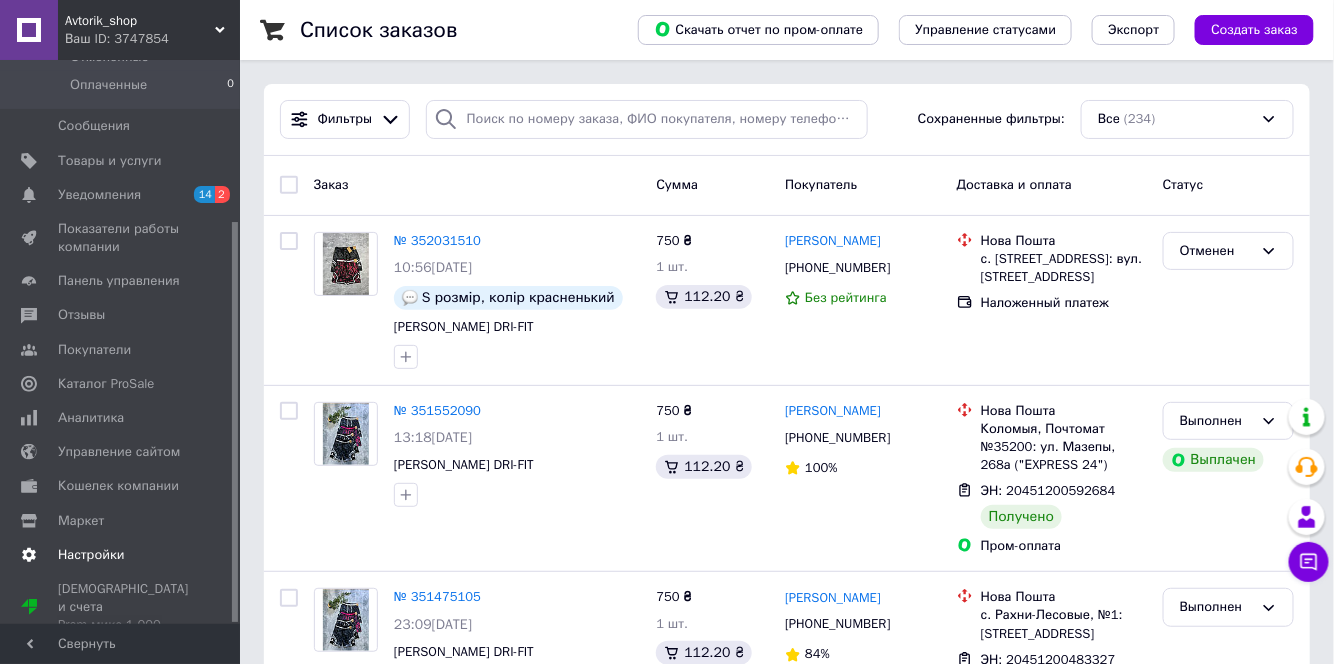 click on "Настройки" at bounding box center (123, 555) 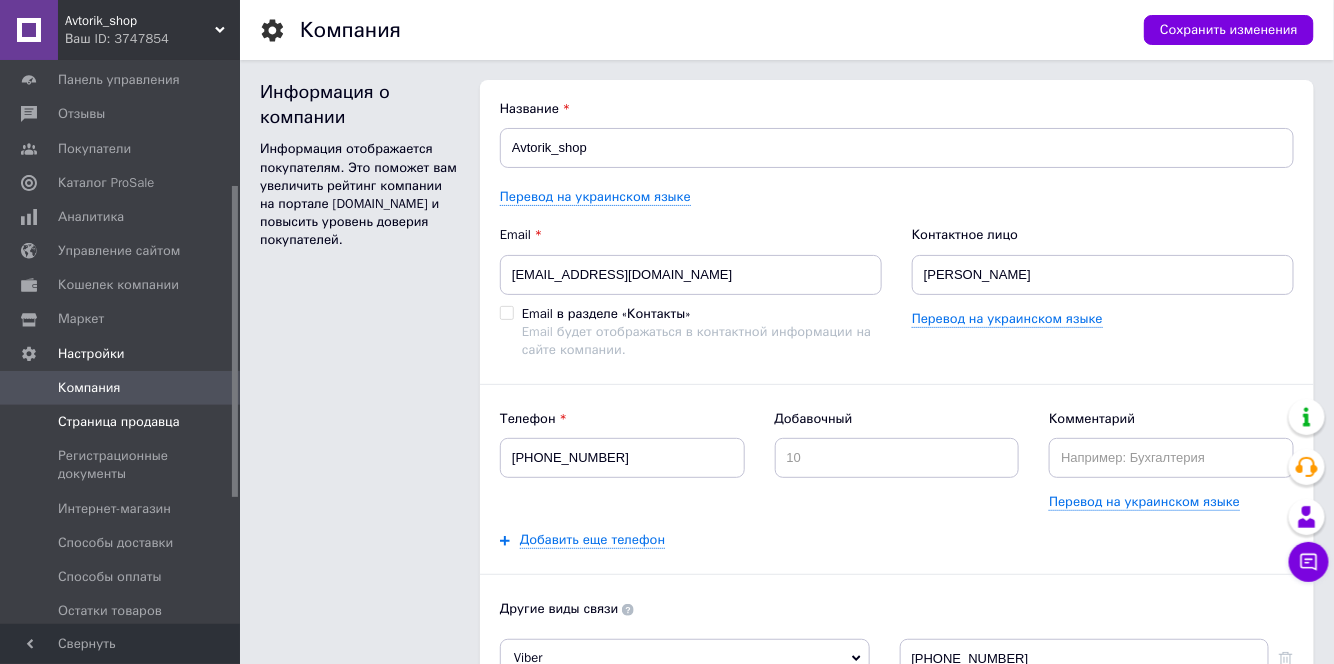 scroll, scrollTop: 0, scrollLeft: 0, axis: both 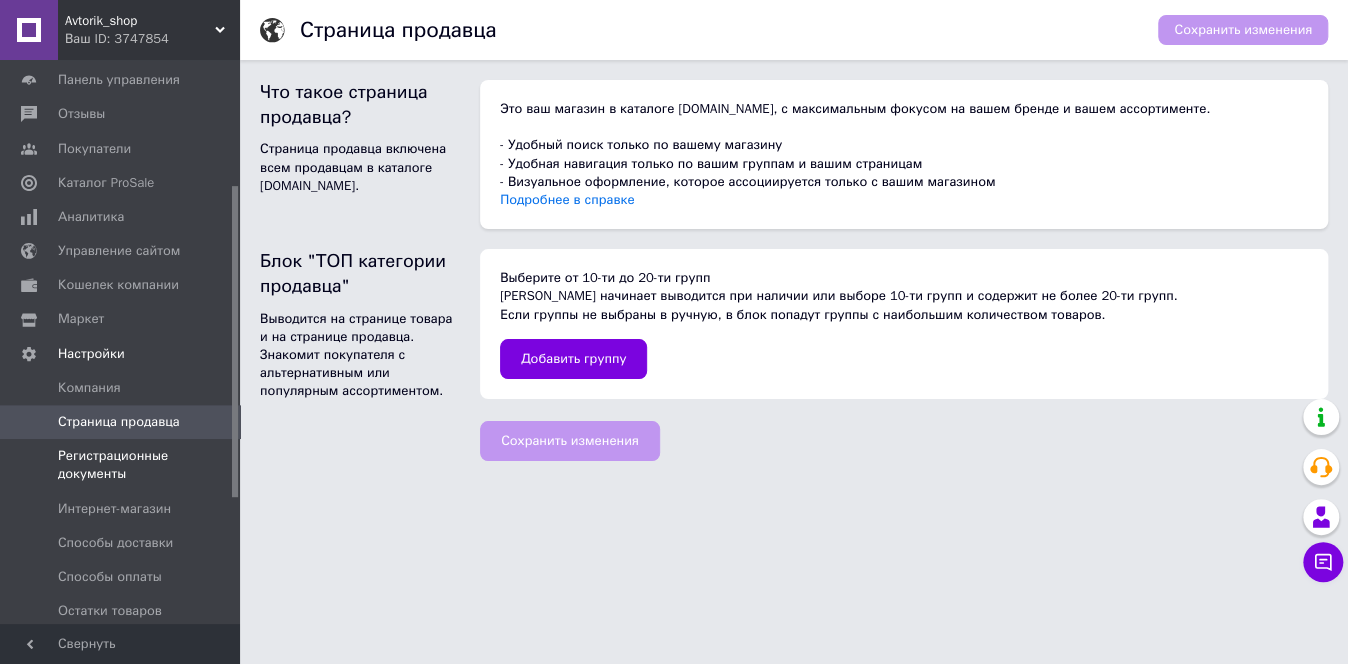 click on "Регистрационные документы" at bounding box center (121, 465) 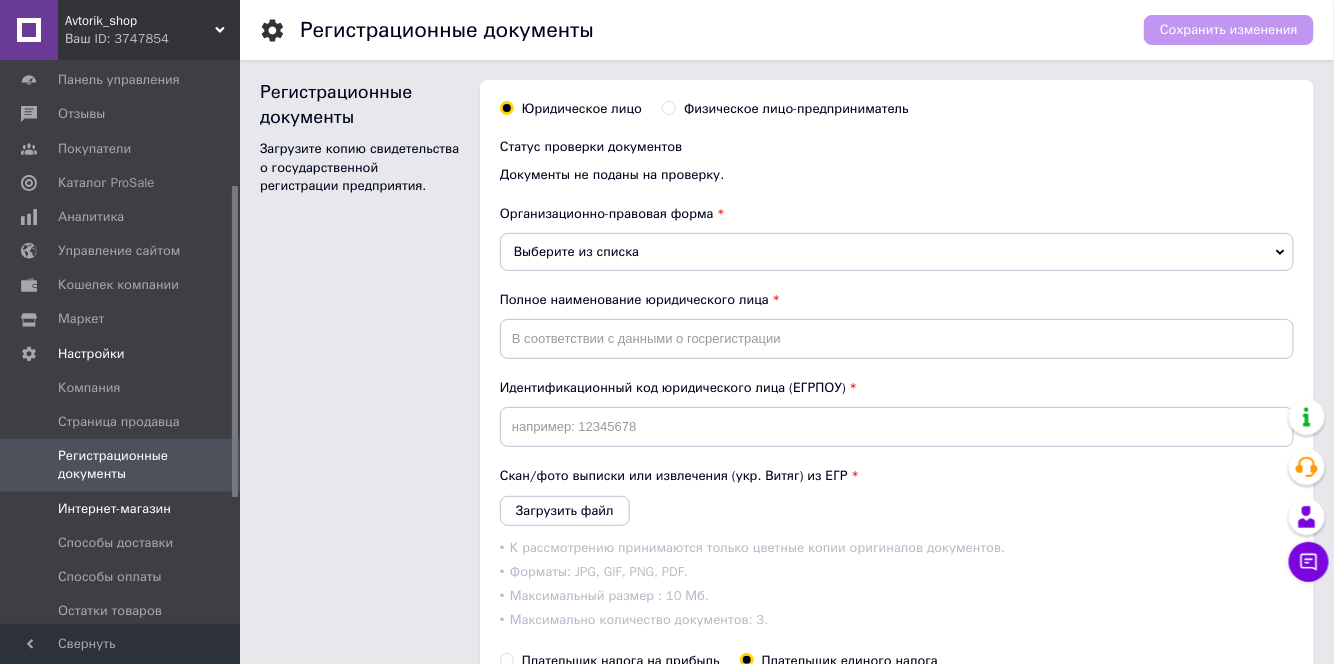 click on "Интернет-магазин" at bounding box center (114, 509) 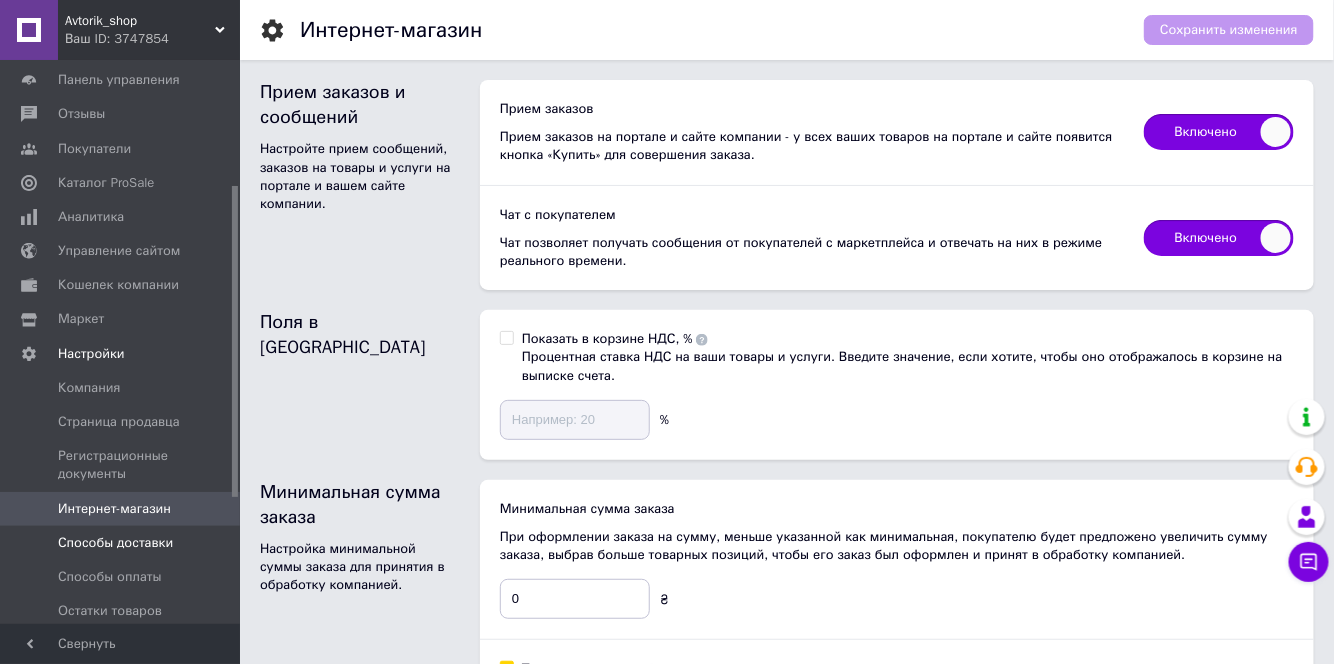 click on "Способы доставки" at bounding box center (115, 543) 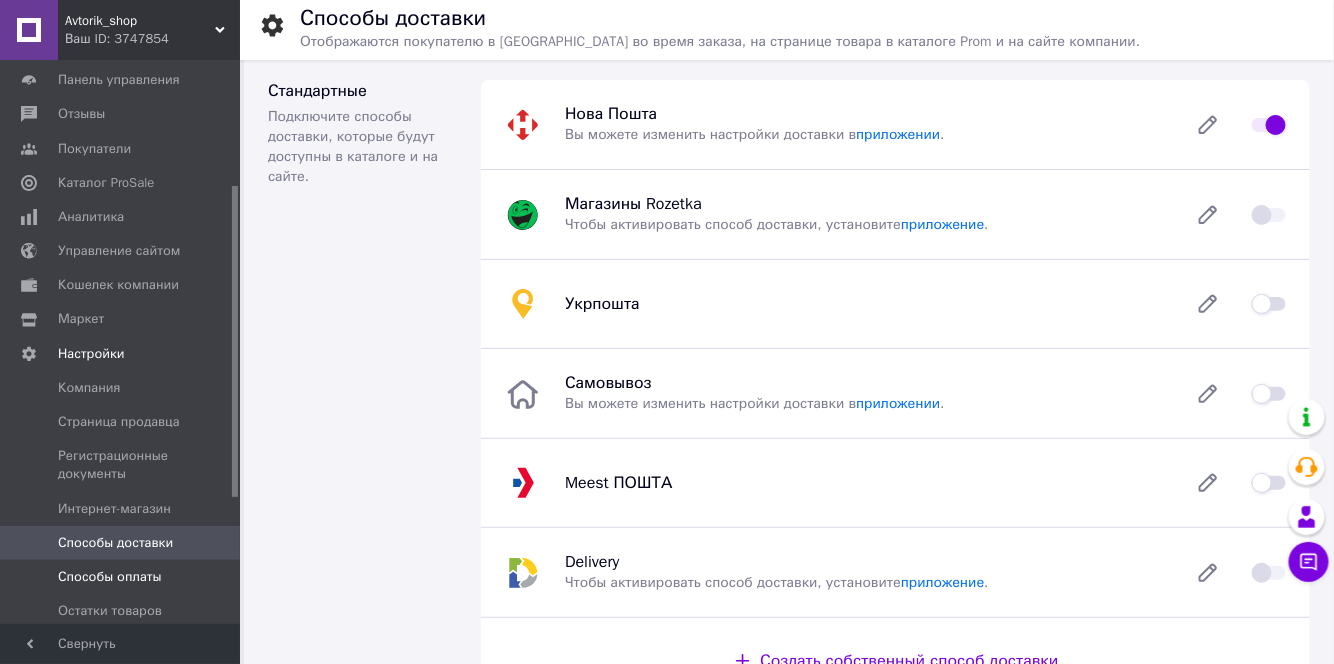 click on "Способы оплаты" at bounding box center (123, 577) 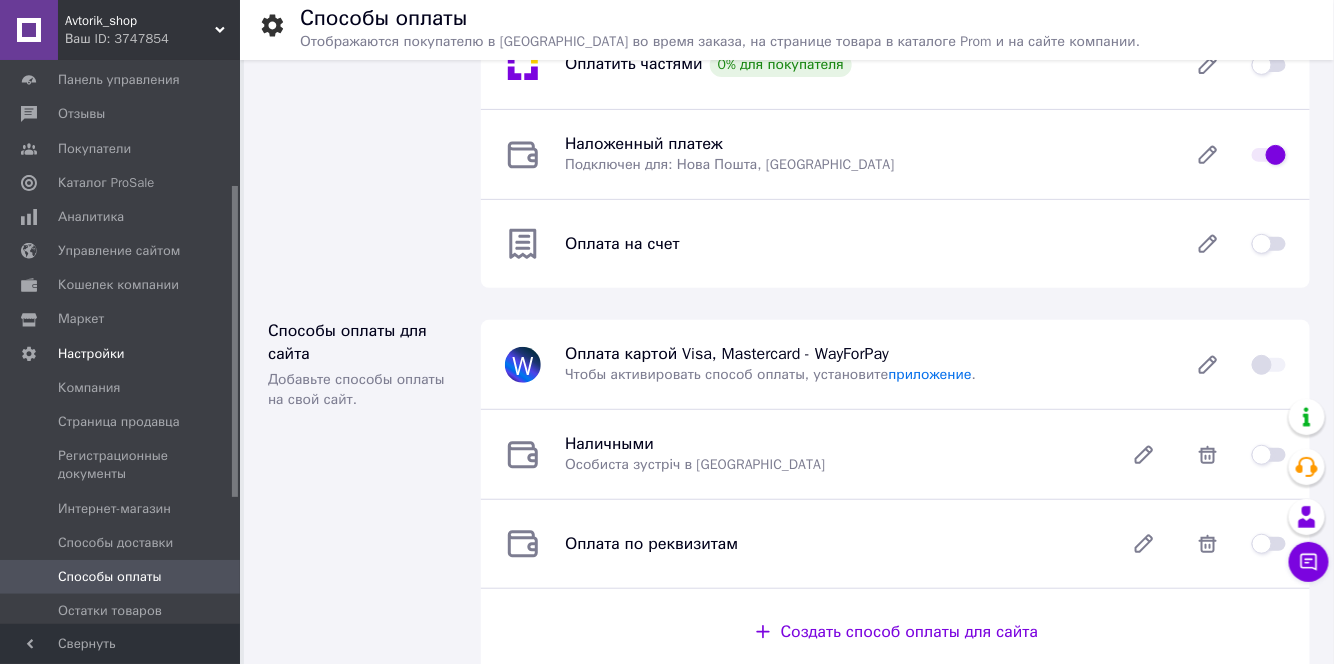 scroll, scrollTop: 301, scrollLeft: 0, axis: vertical 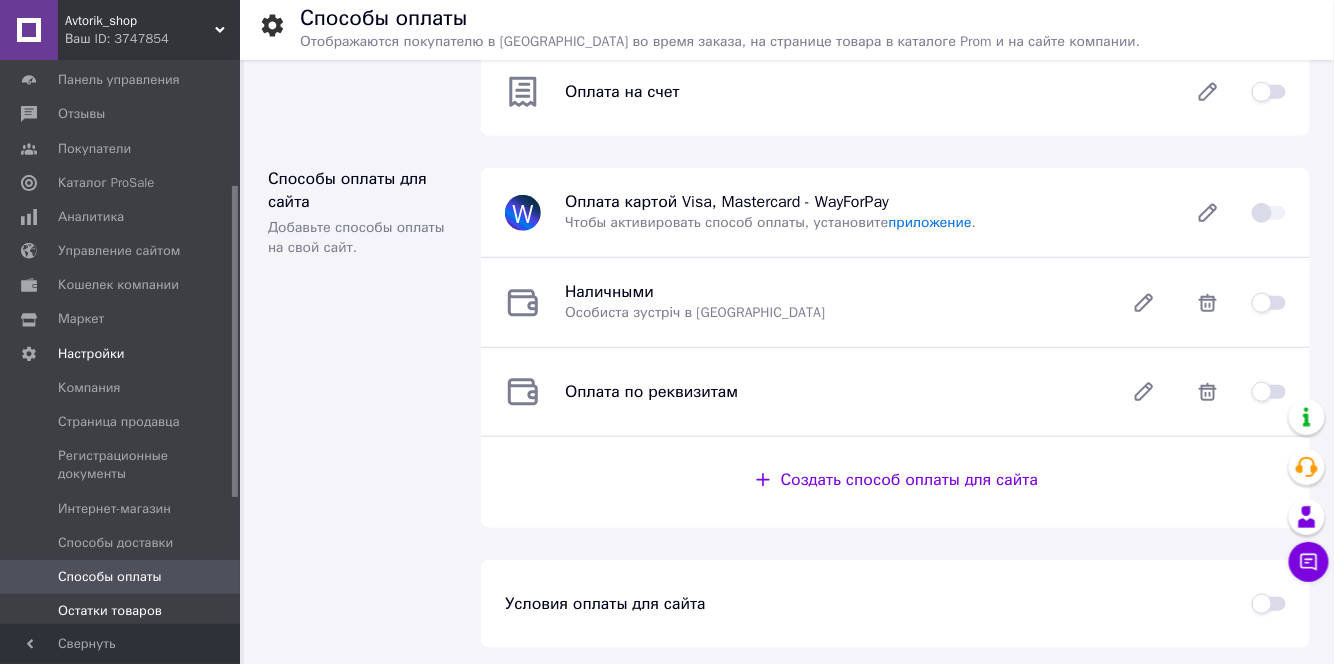 click on "Остатки товаров" at bounding box center [110, 611] 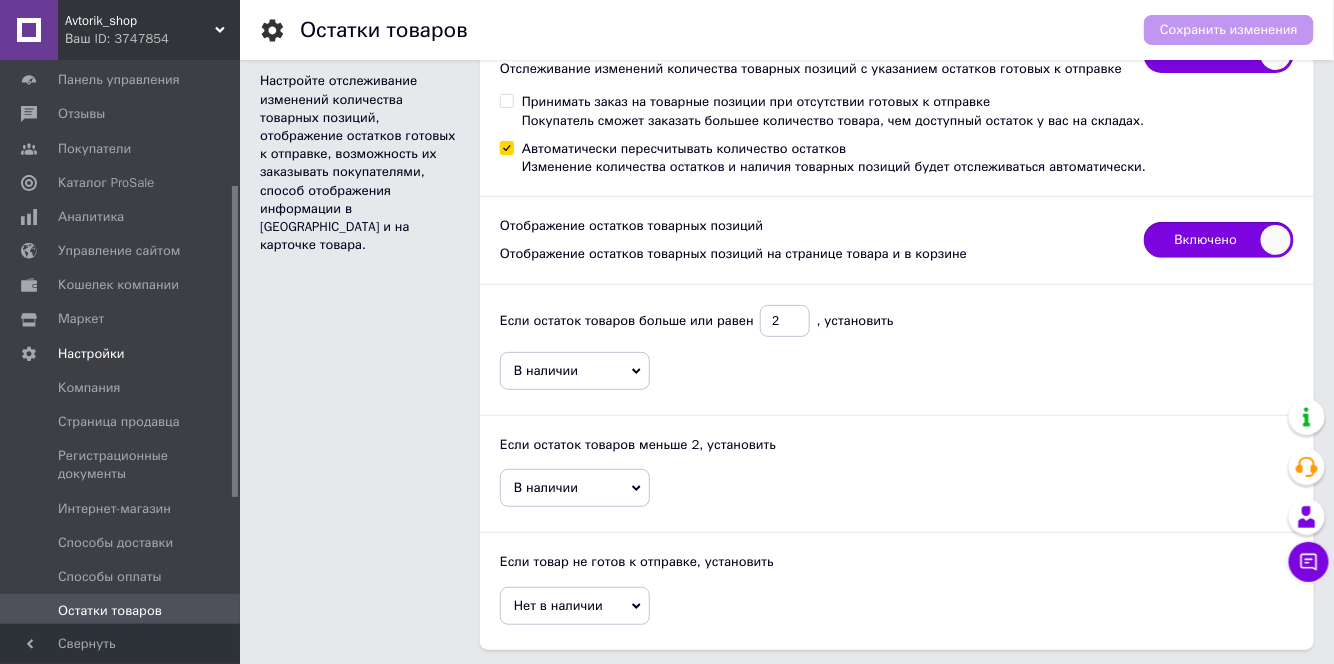 scroll, scrollTop: 126, scrollLeft: 0, axis: vertical 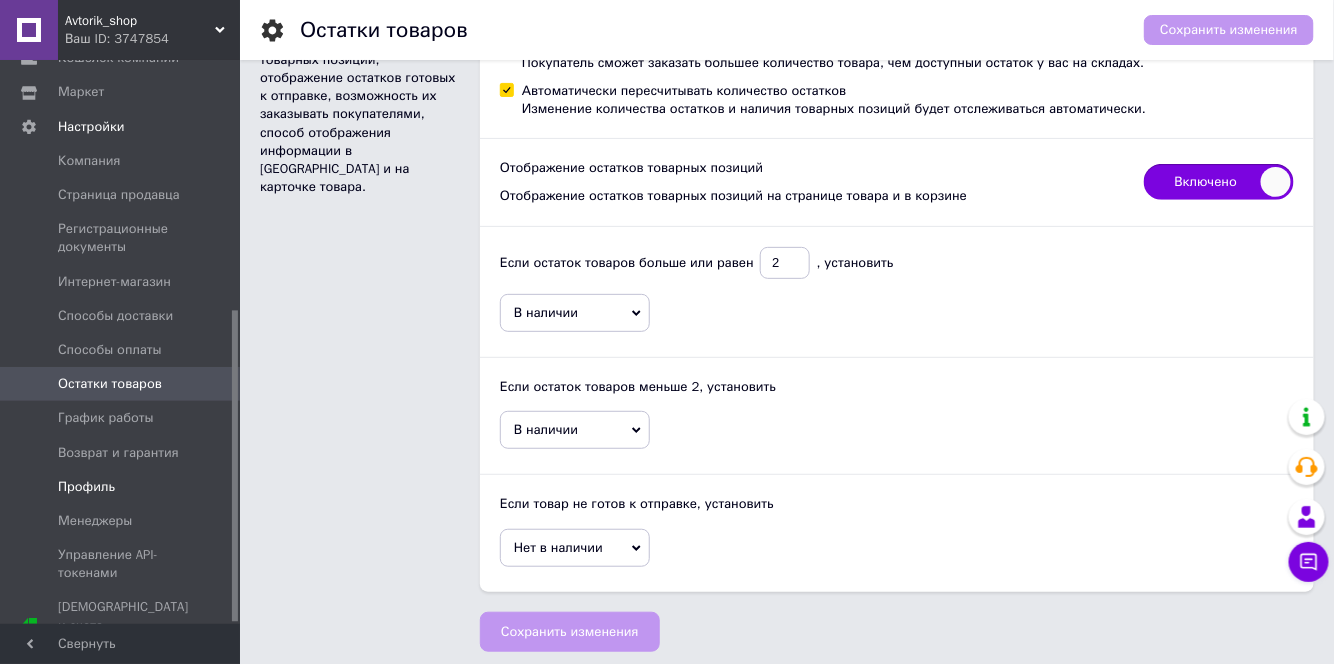 click on "Профиль" at bounding box center [86, 487] 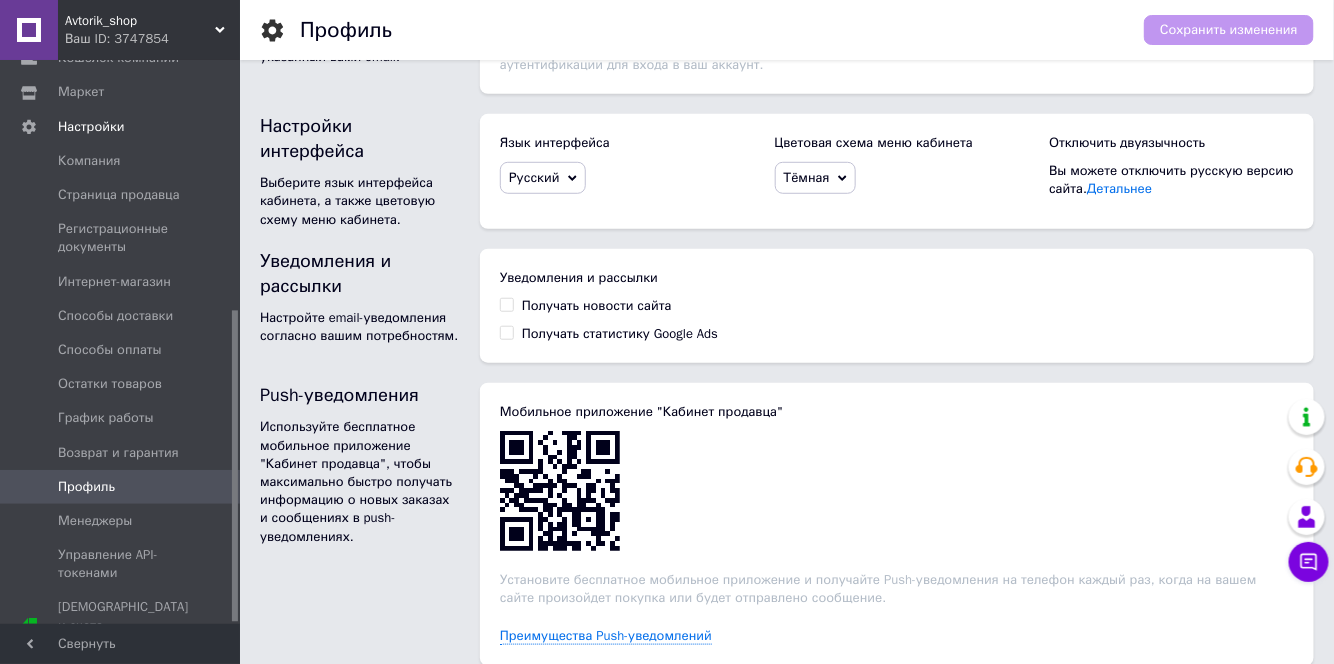 scroll, scrollTop: 426, scrollLeft: 0, axis: vertical 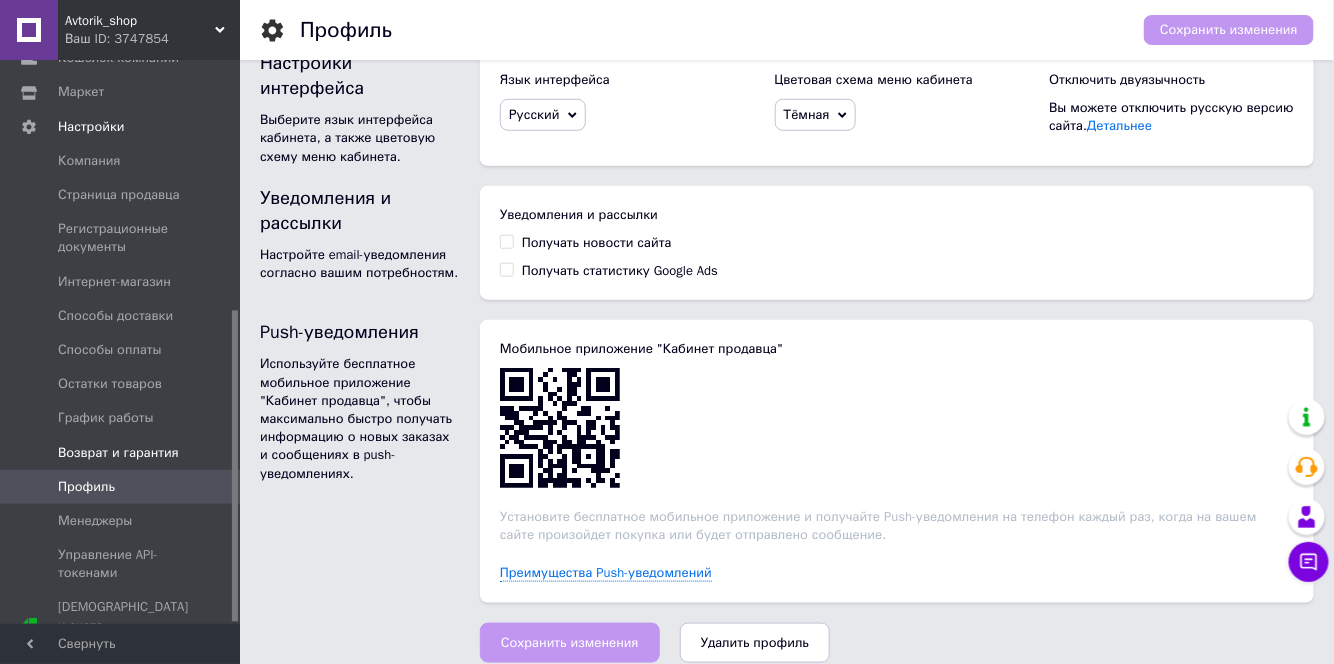 click on "Возврат и гарантия" at bounding box center [123, 453] 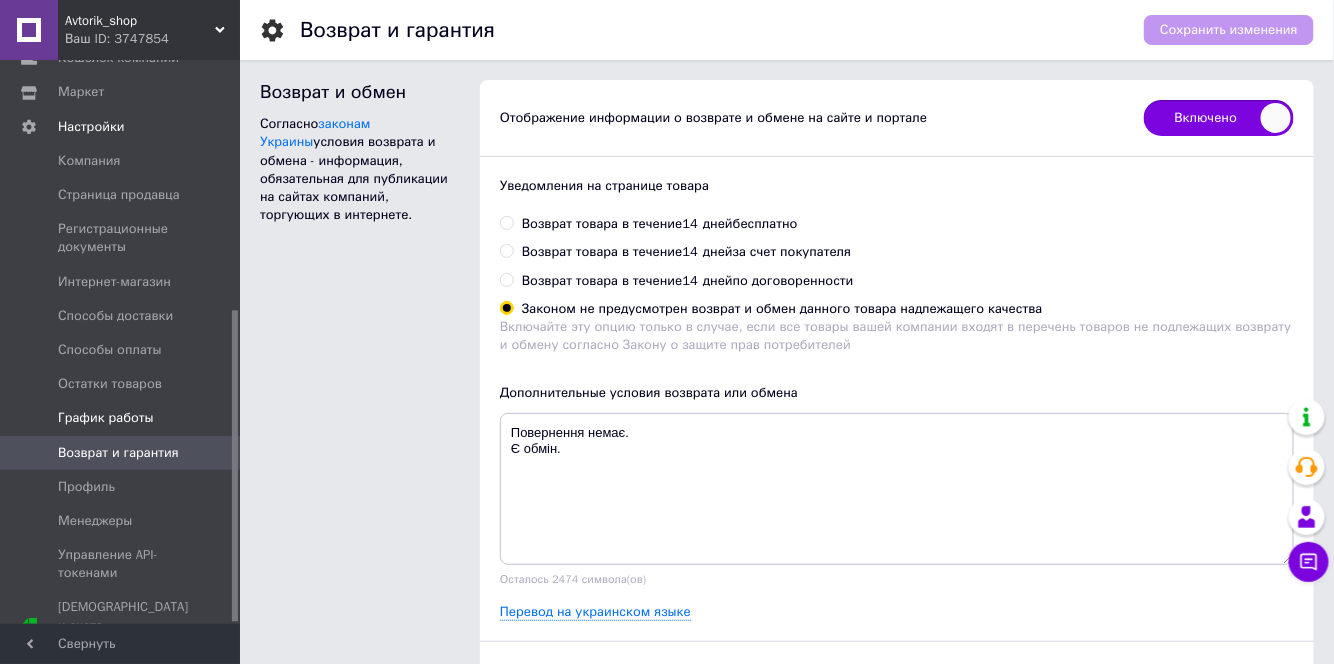 click on "График работы" at bounding box center (106, 418) 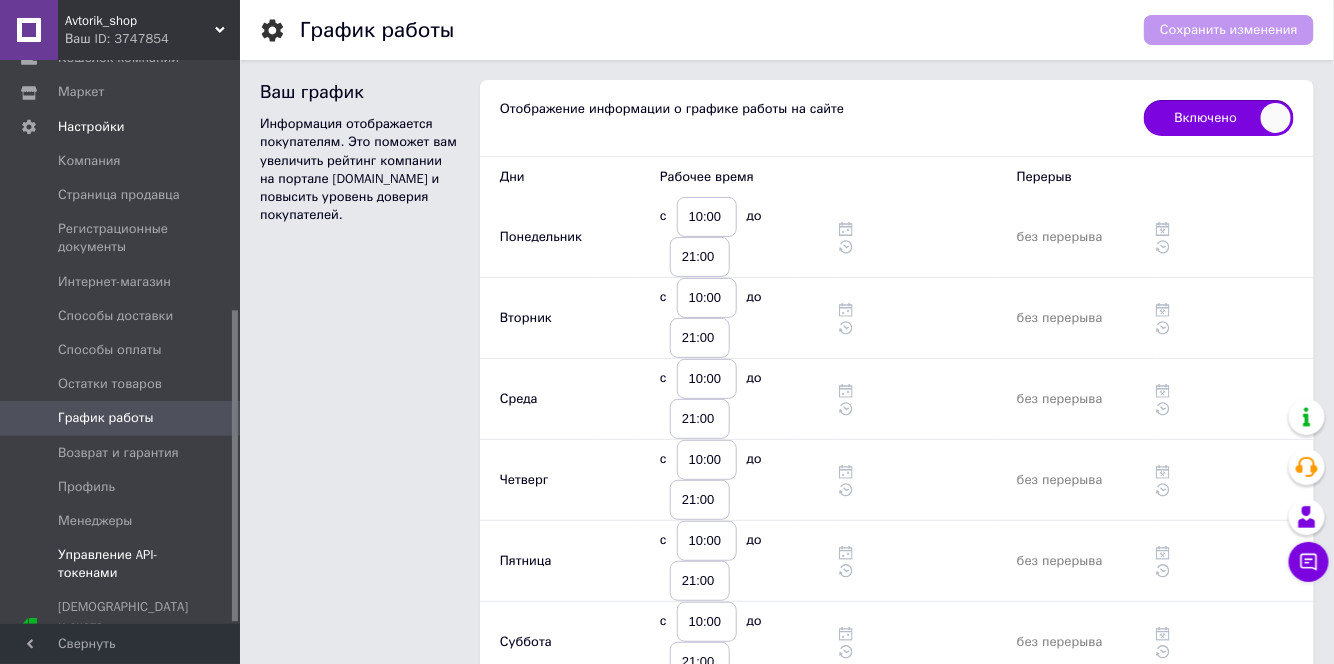 click on "Управление API-токенами" at bounding box center [121, 564] 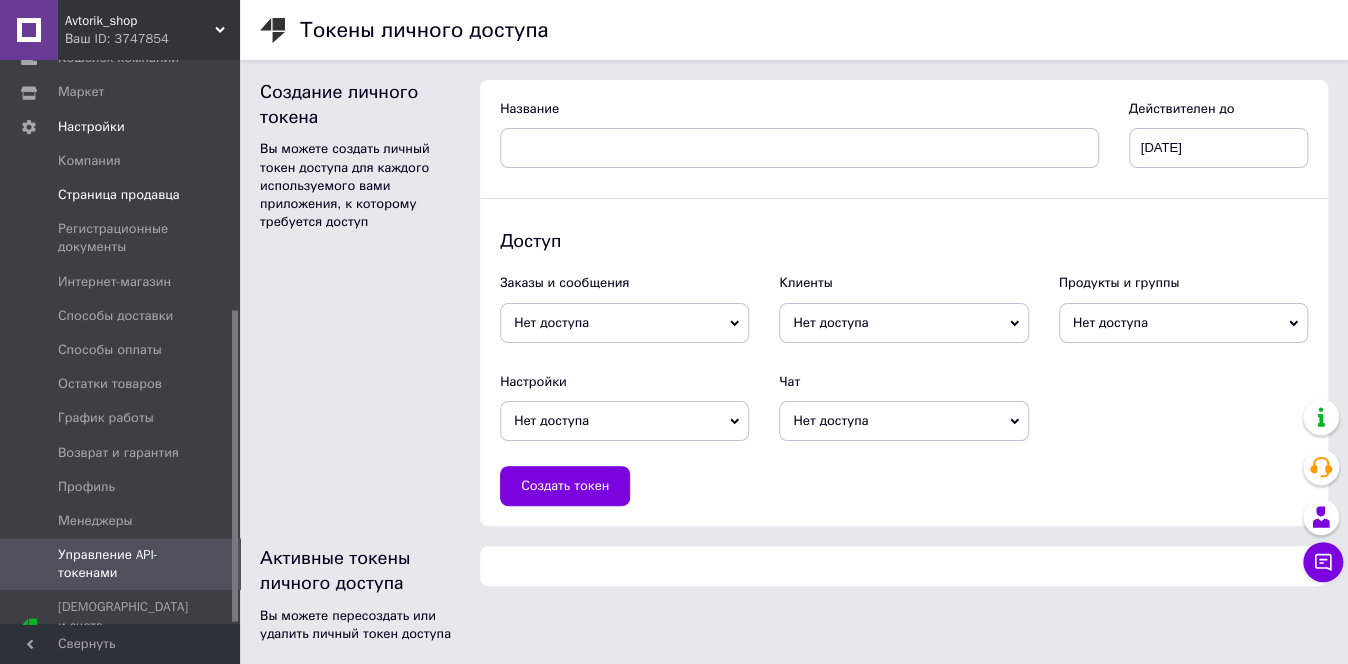 click on "Страница продавца" at bounding box center (123, 195) 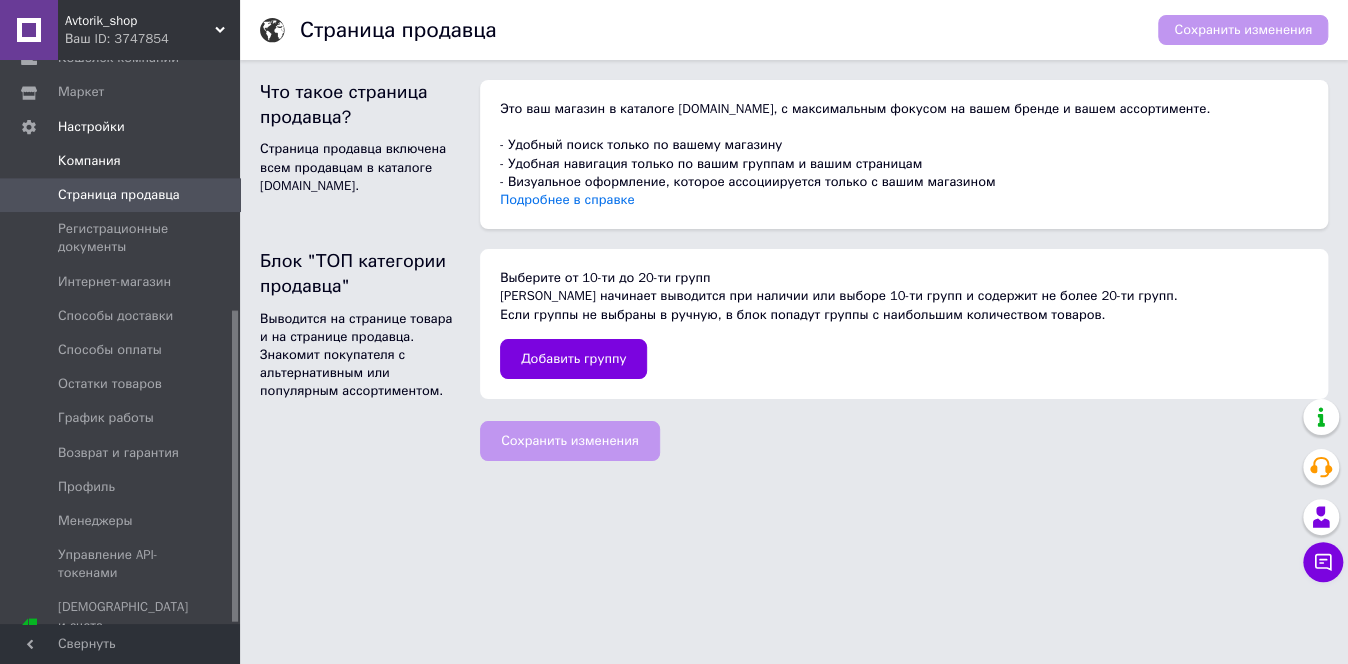 click on "Компания" at bounding box center (89, 161) 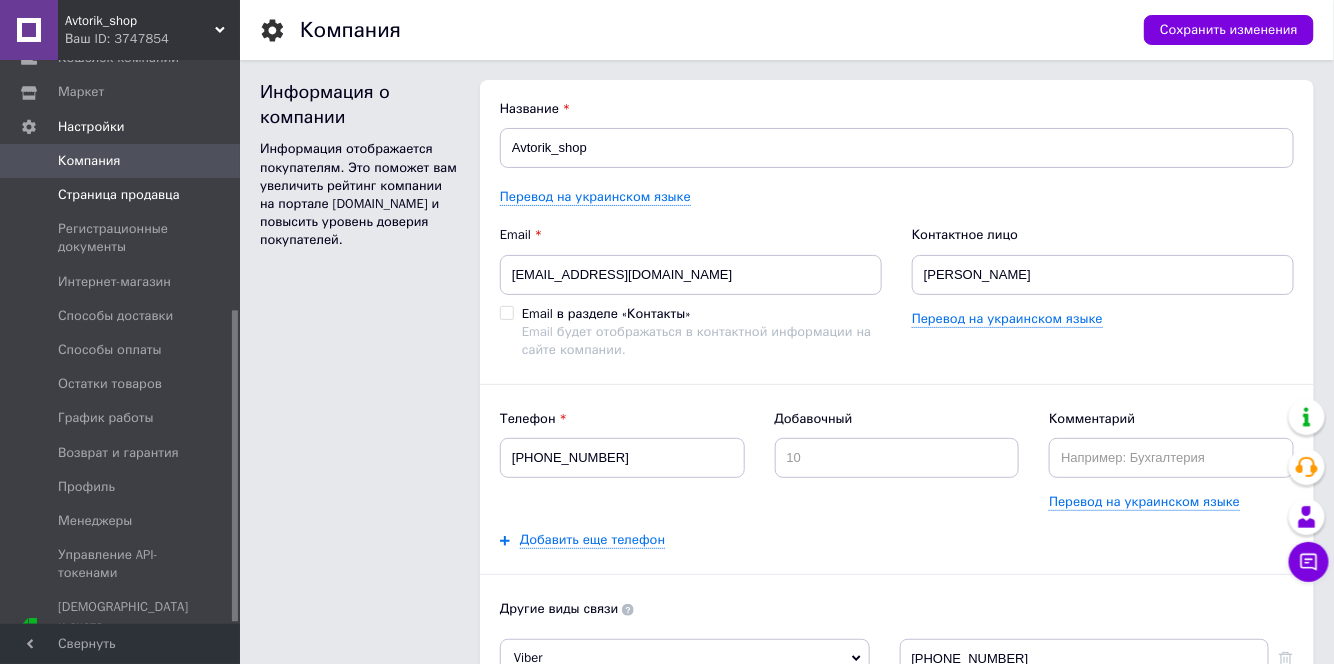 scroll, scrollTop: 0, scrollLeft: 0, axis: both 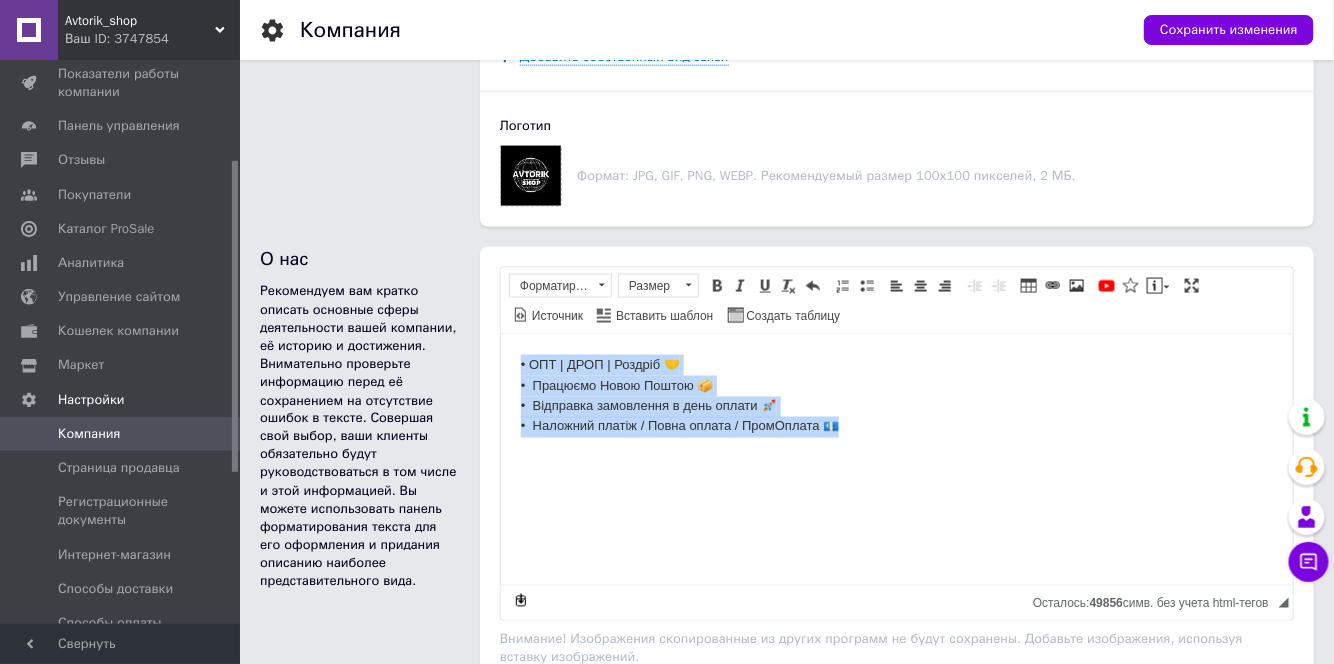 drag, startPoint x: 937, startPoint y: 455, endPoint x: 1065, endPoint y: 657, distance: 239.14012 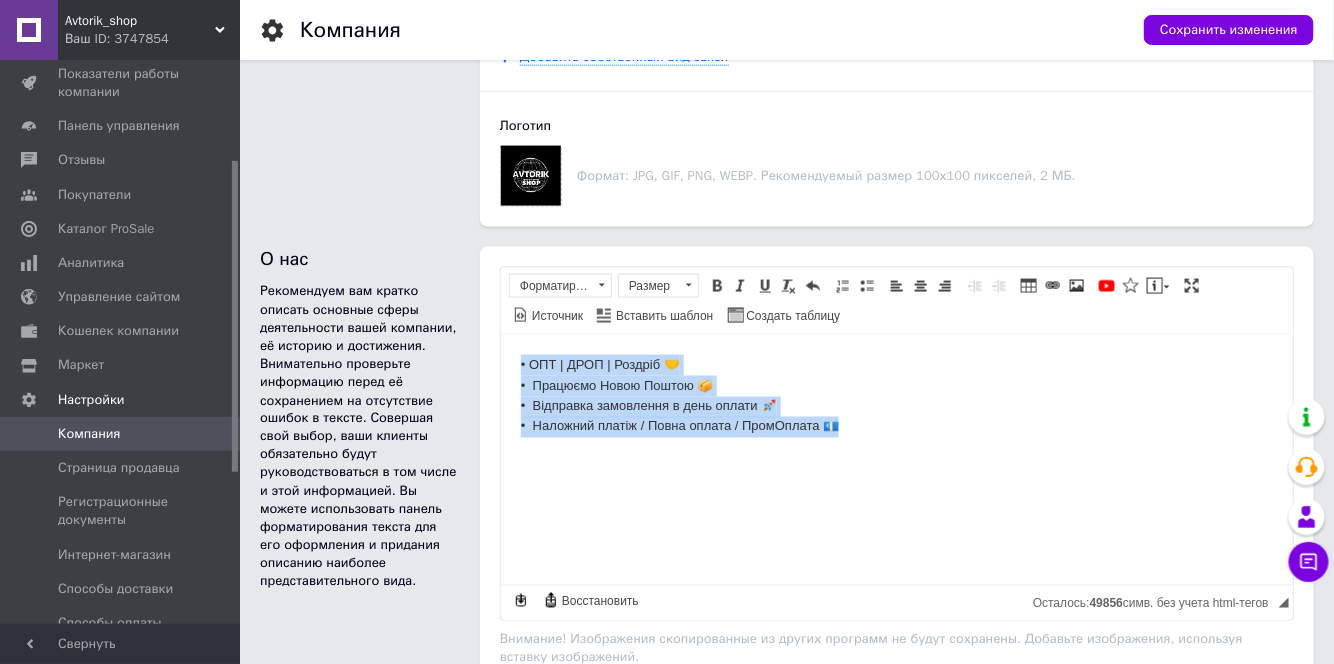 scroll, scrollTop: 0, scrollLeft: 0, axis: both 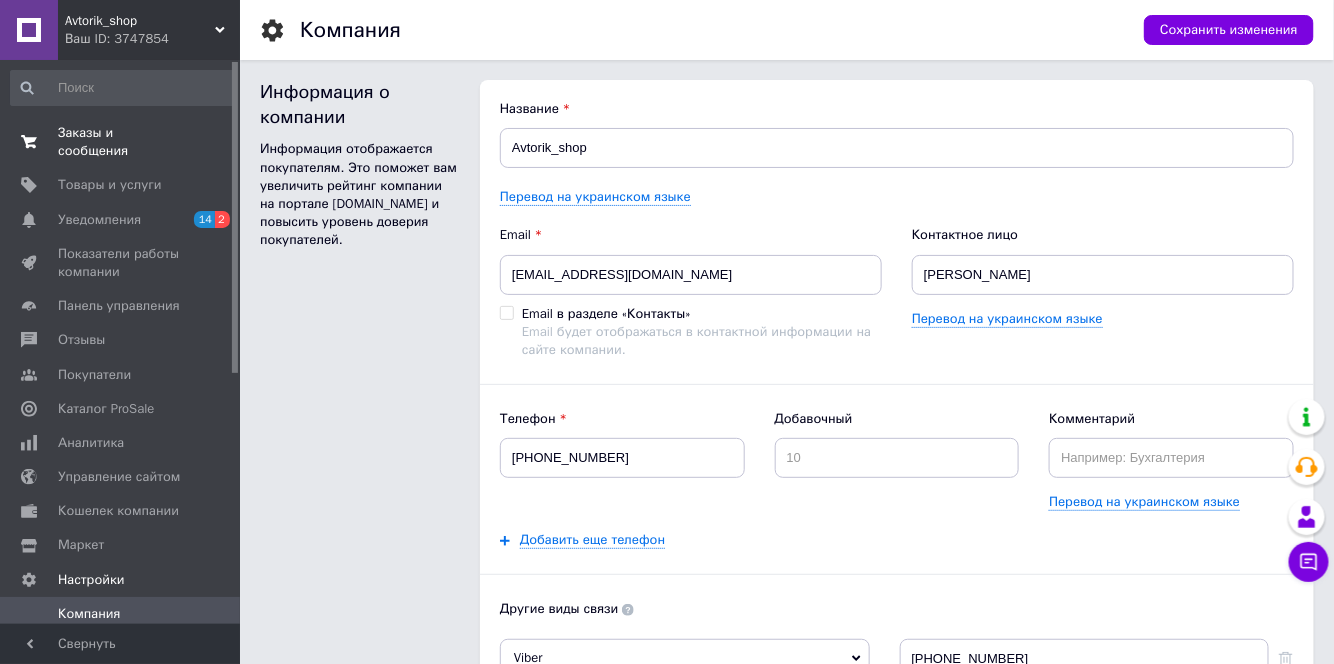 click on "Заказы и сообщения" at bounding box center (121, 142) 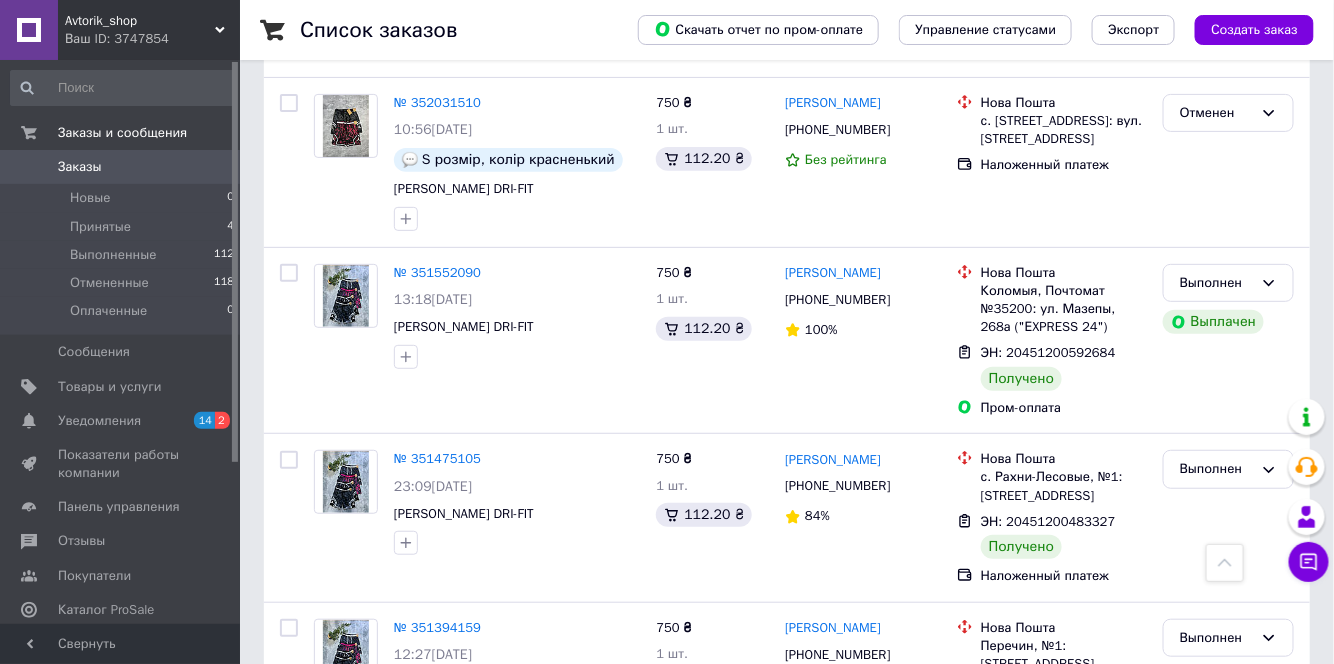 scroll, scrollTop: 0, scrollLeft: 0, axis: both 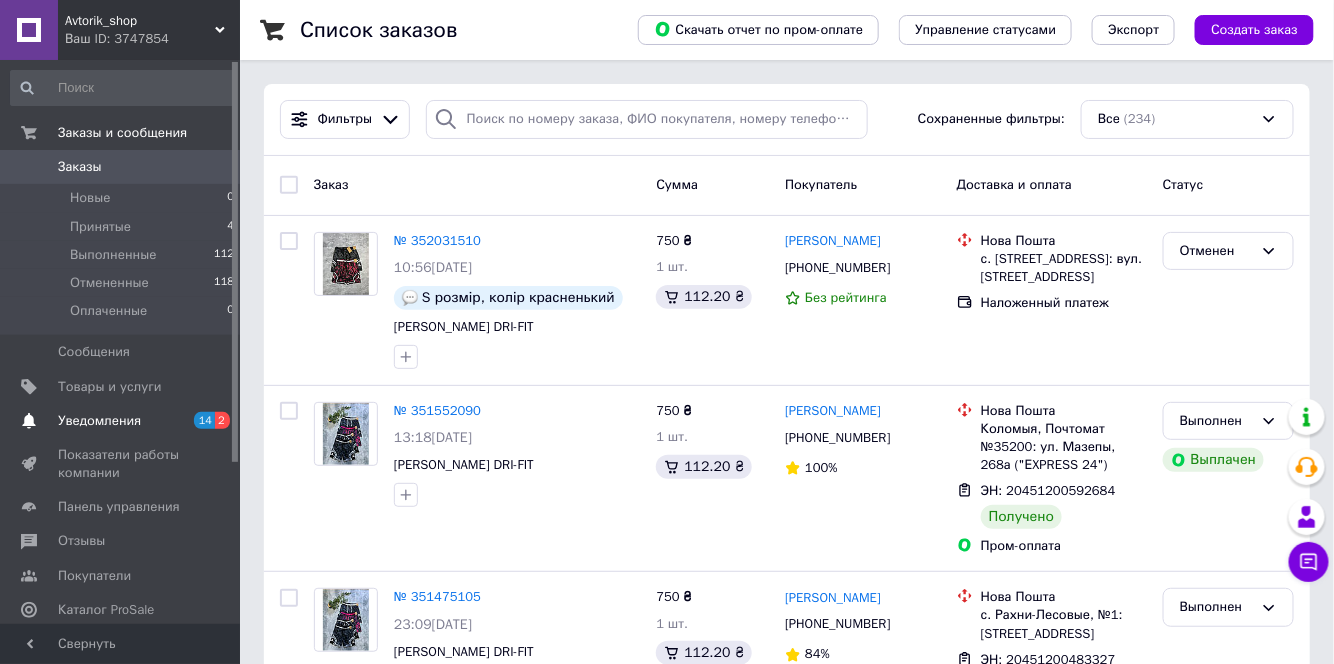 click on "Уведомления" at bounding box center (99, 421) 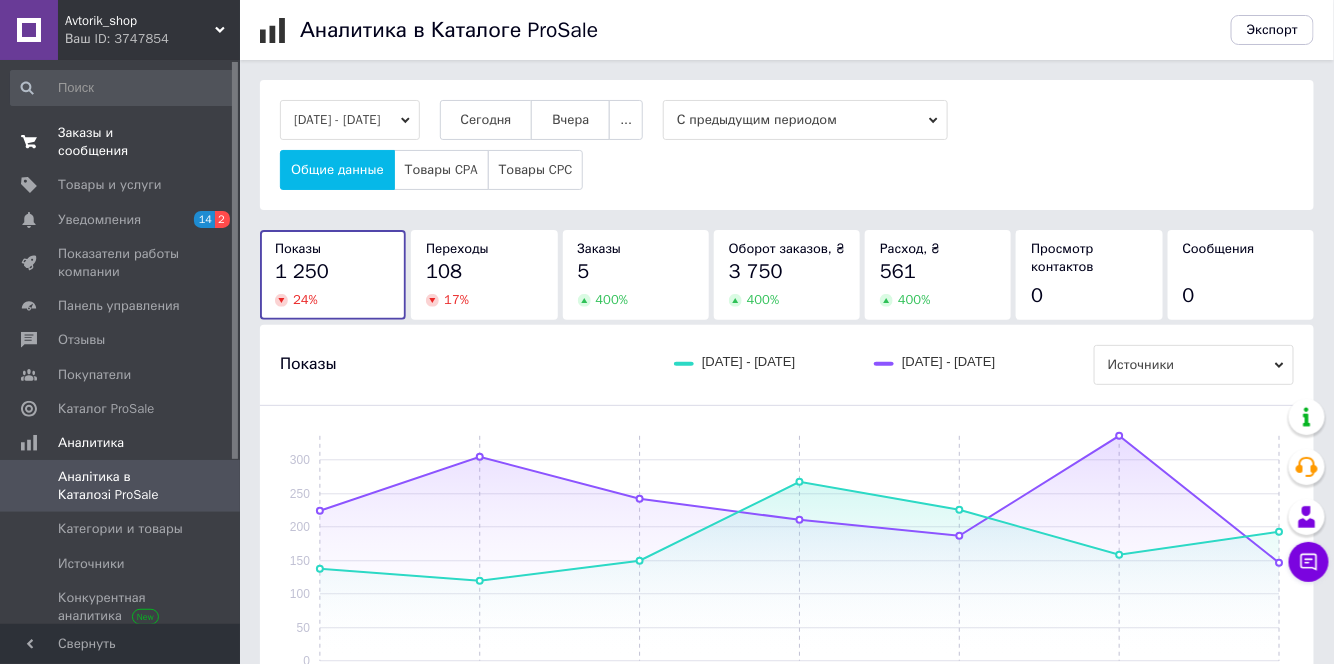 click on "Заказы и сообщения" at bounding box center [121, 142] 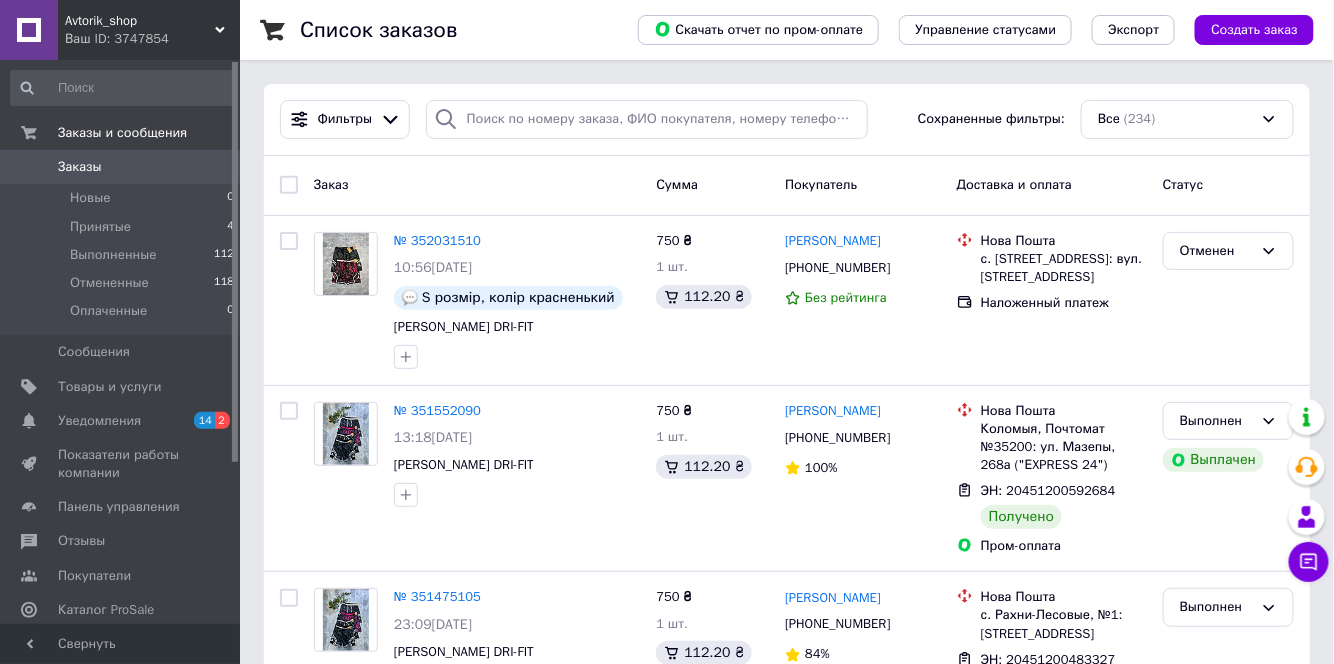 scroll, scrollTop: 818, scrollLeft: 0, axis: vertical 